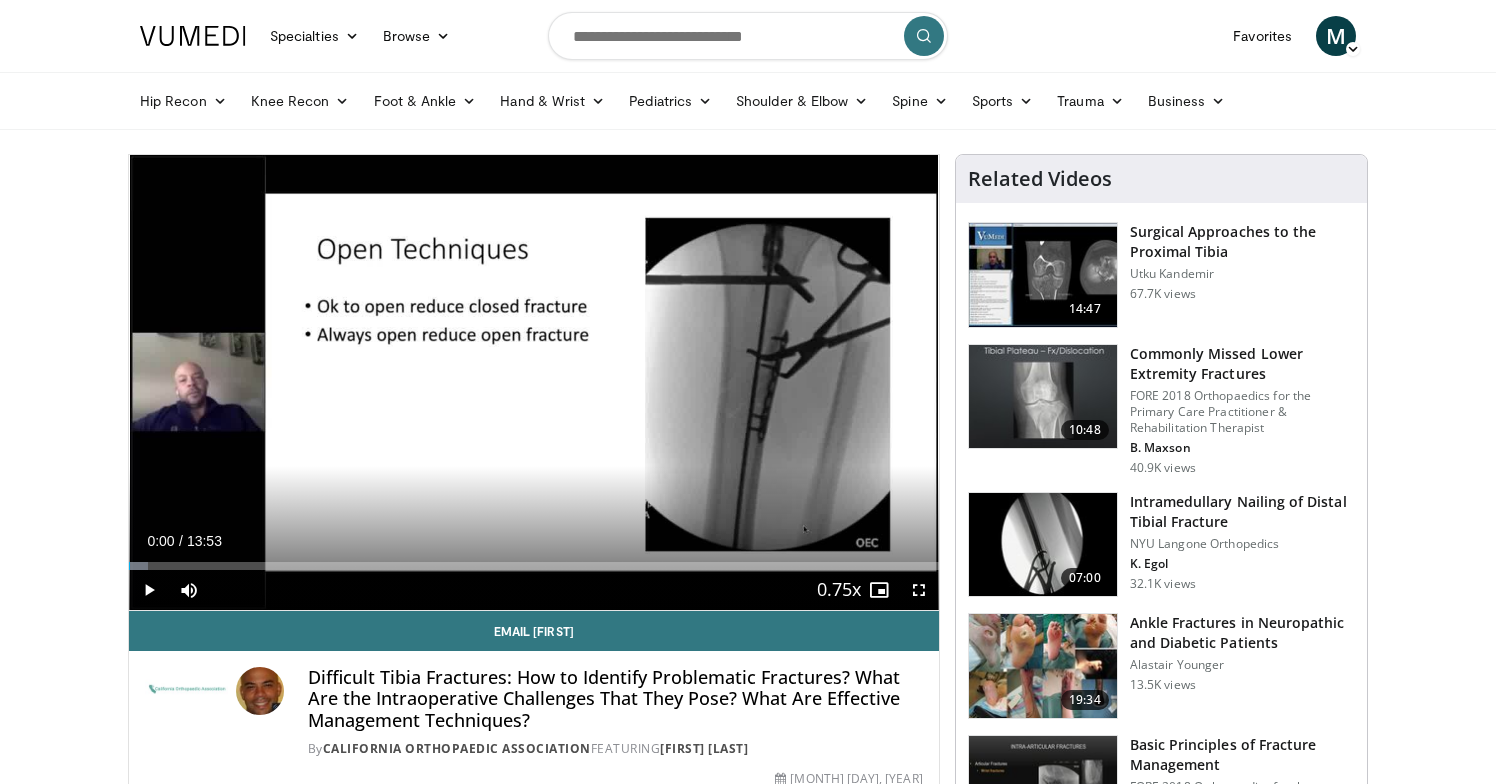 scroll, scrollTop: 0, scrollLeft: 0, axis: both 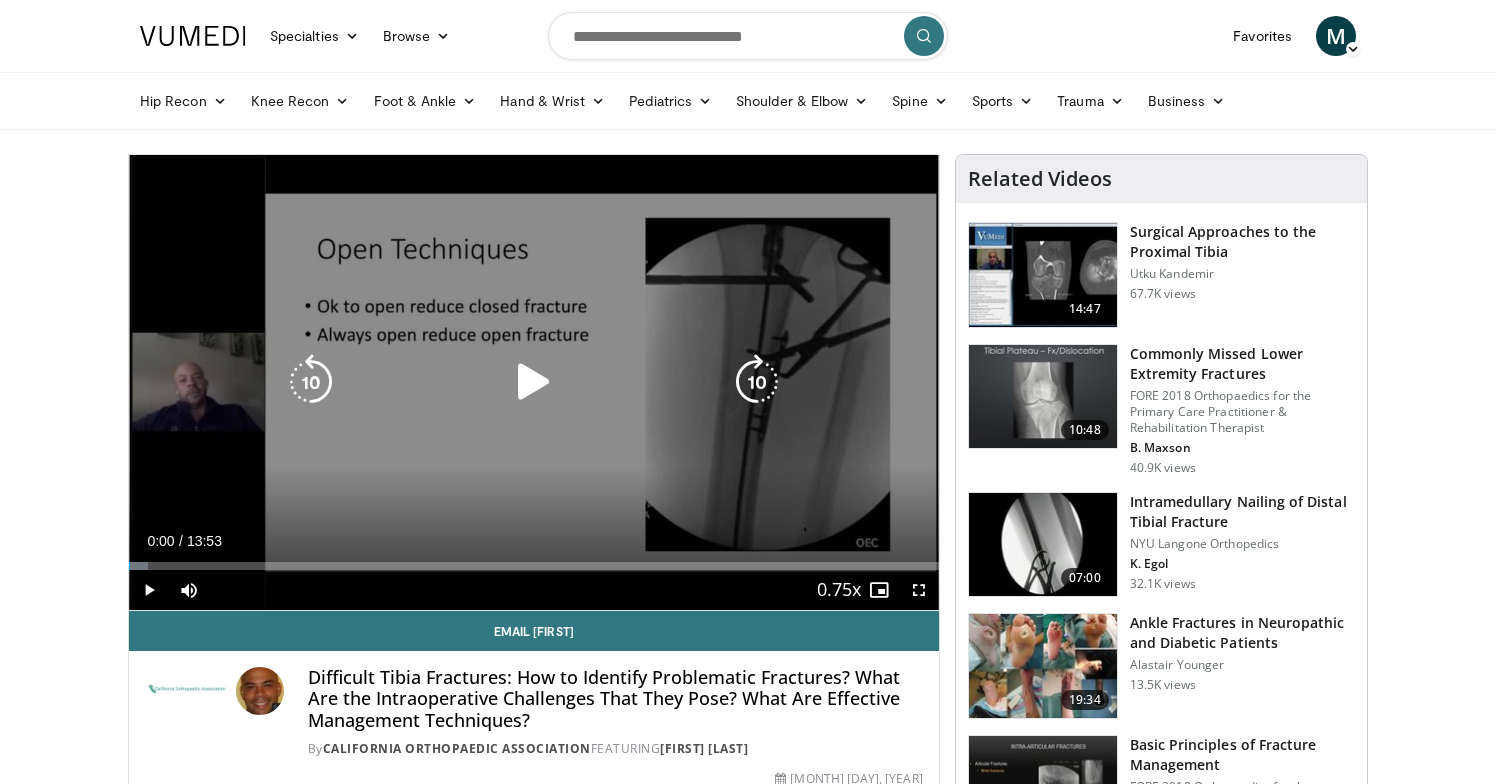 click at bounding box center (534, 382) 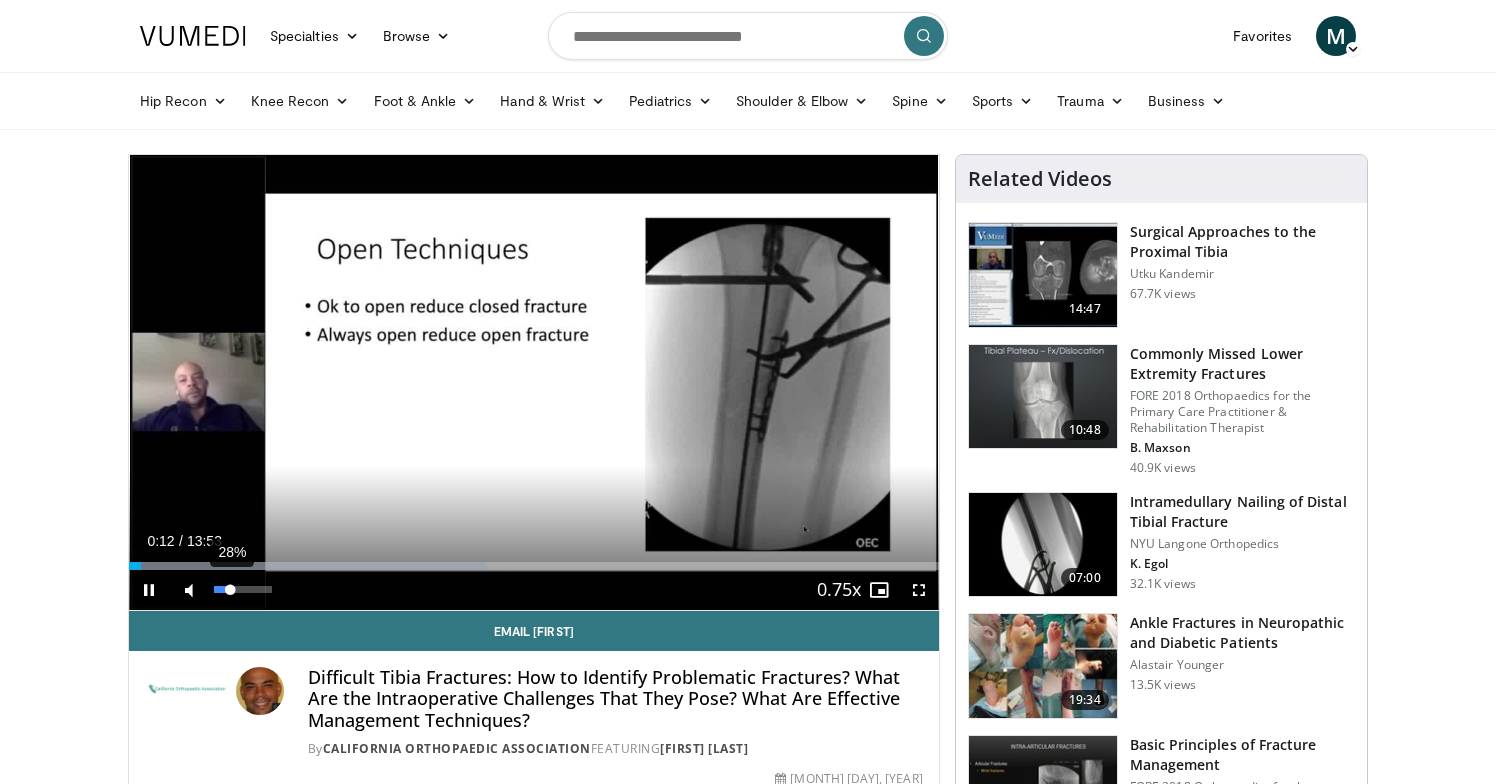 drag, startPoint x: 248, startPoint y: 590, endPoint x: 230, endPoint y: 592, distance: 18.110771 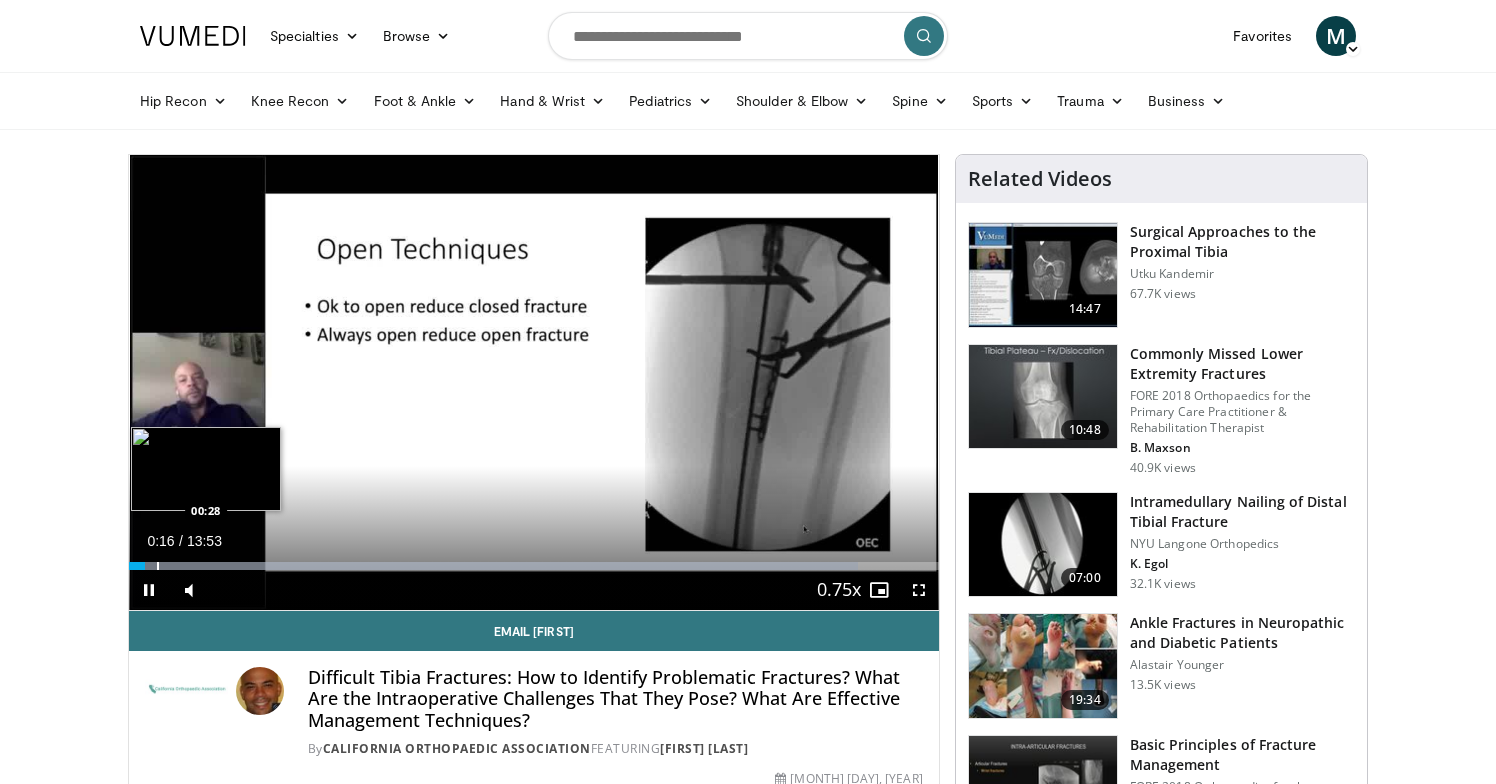 click at bounding box center (158, 566) 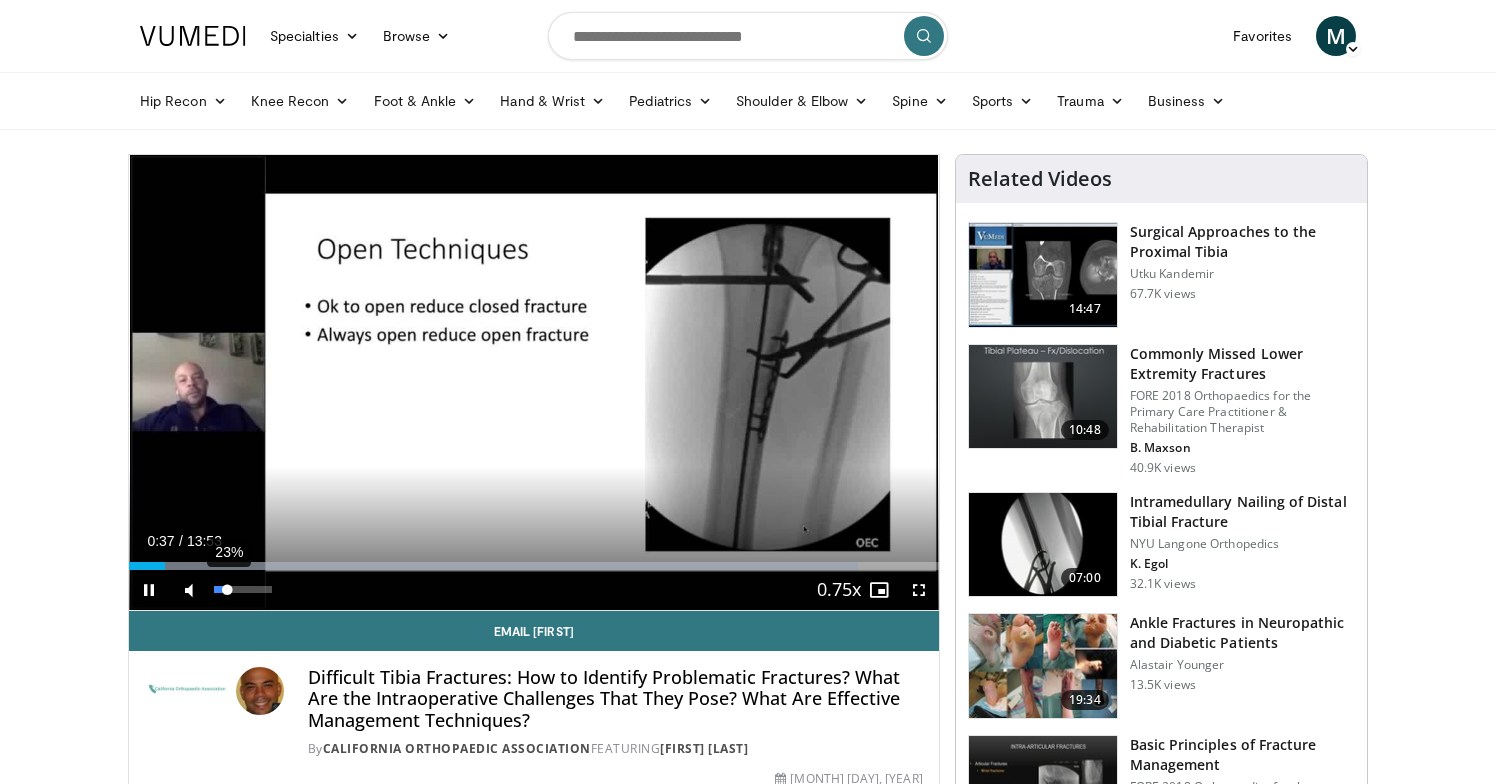 click at bounding box center (220, 589) 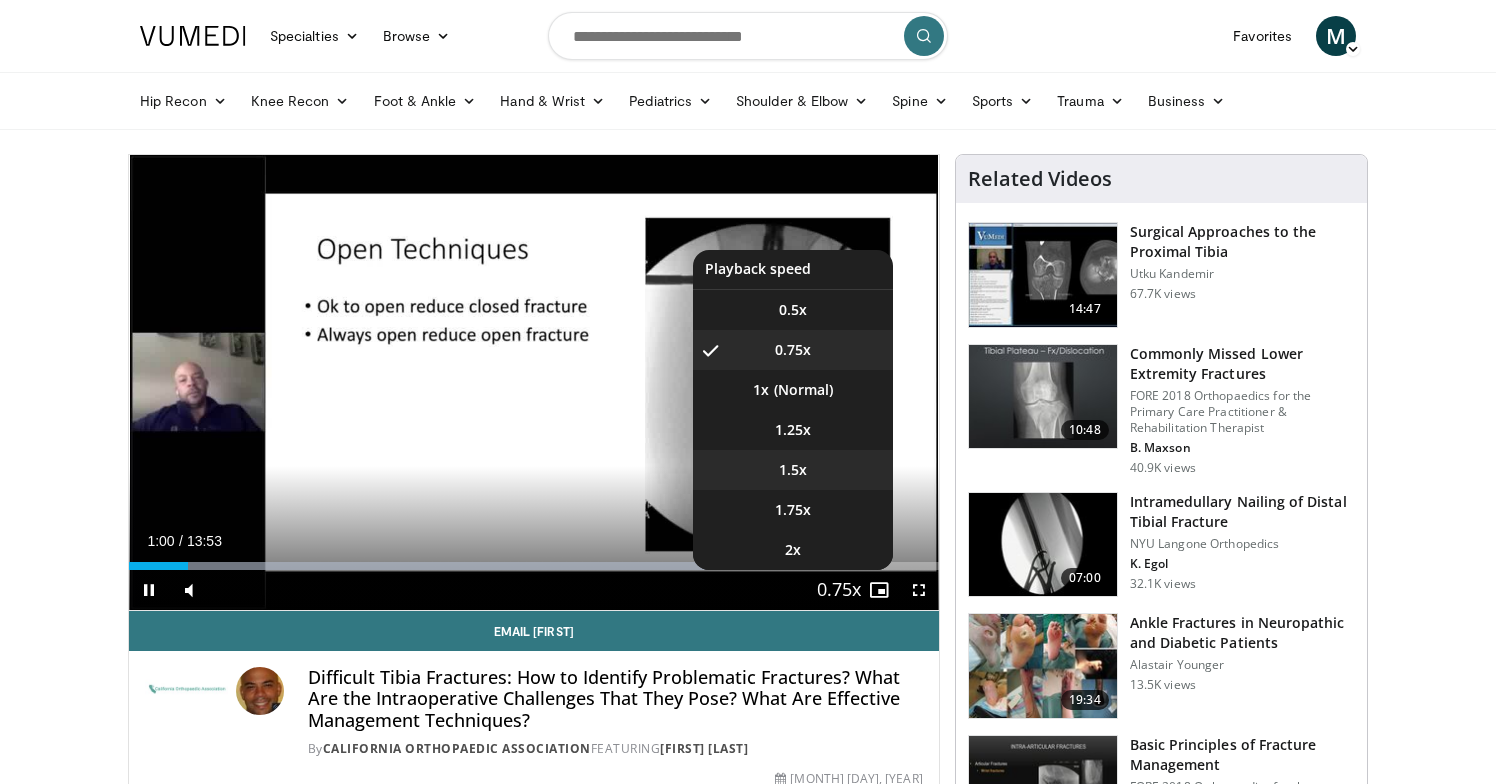 click on "1.5x" at bounding box center [793, 470] 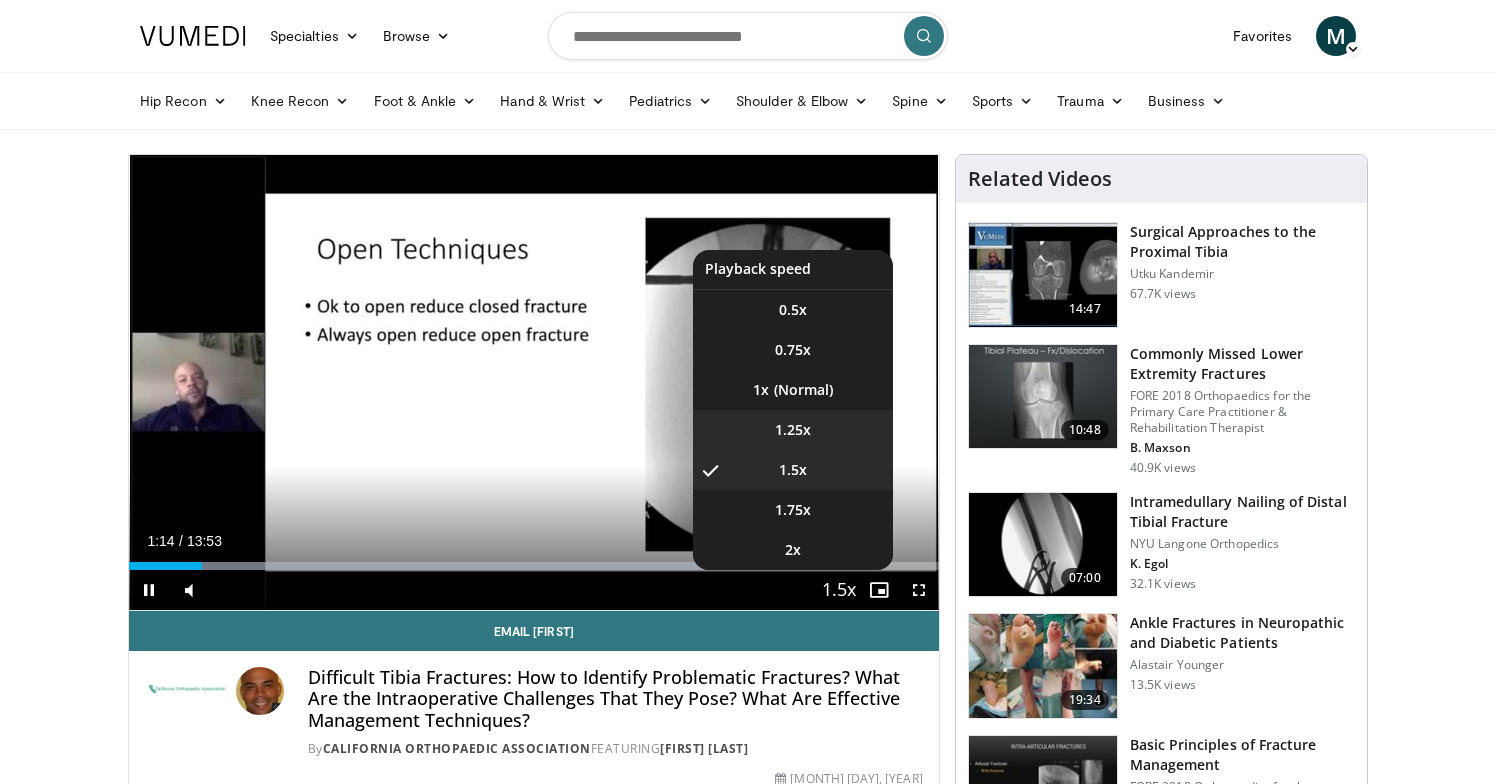 click on "1.25x" at bounding box center (793, 430) 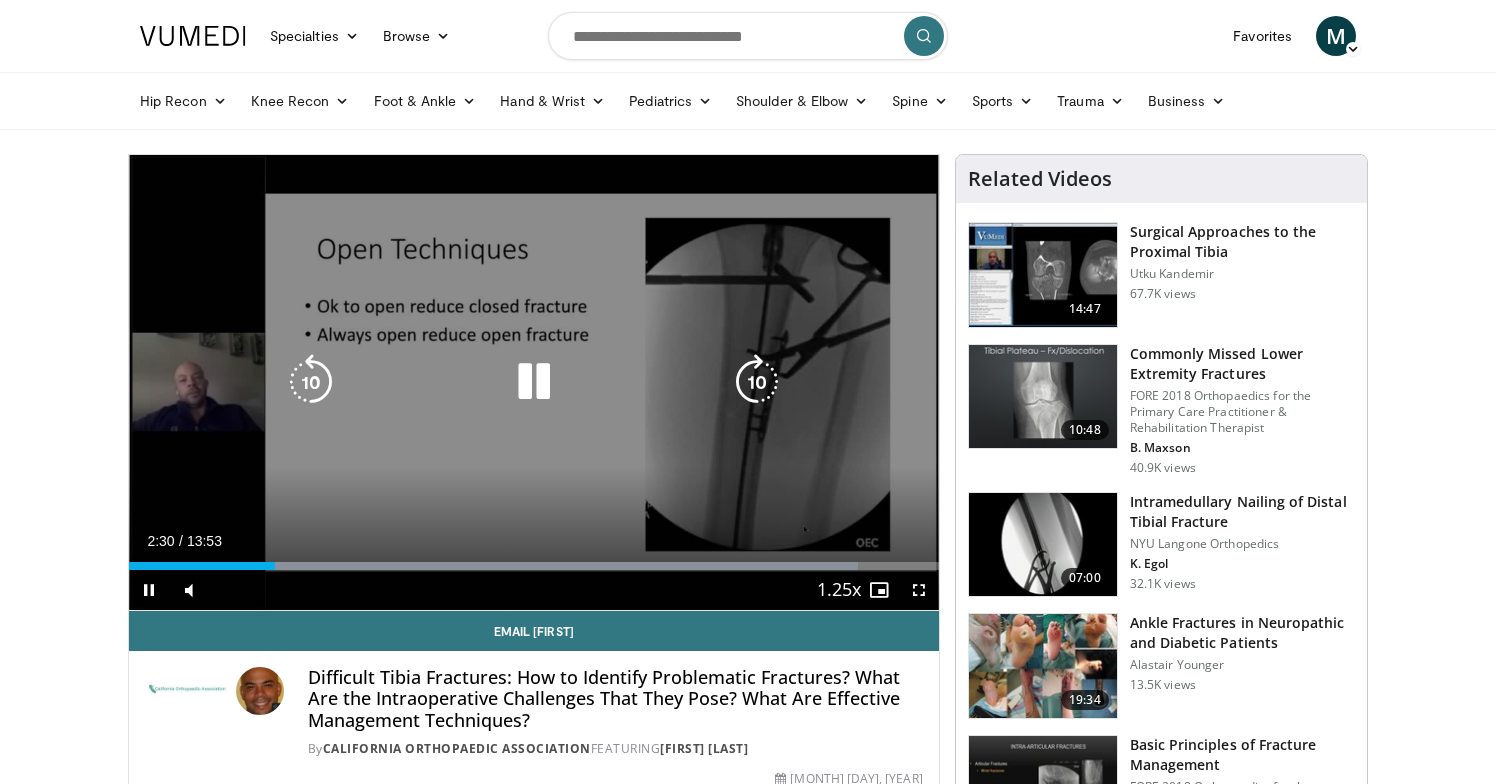 click on "10 seconds
Tap to unmute" at bounding box center [534, 382] 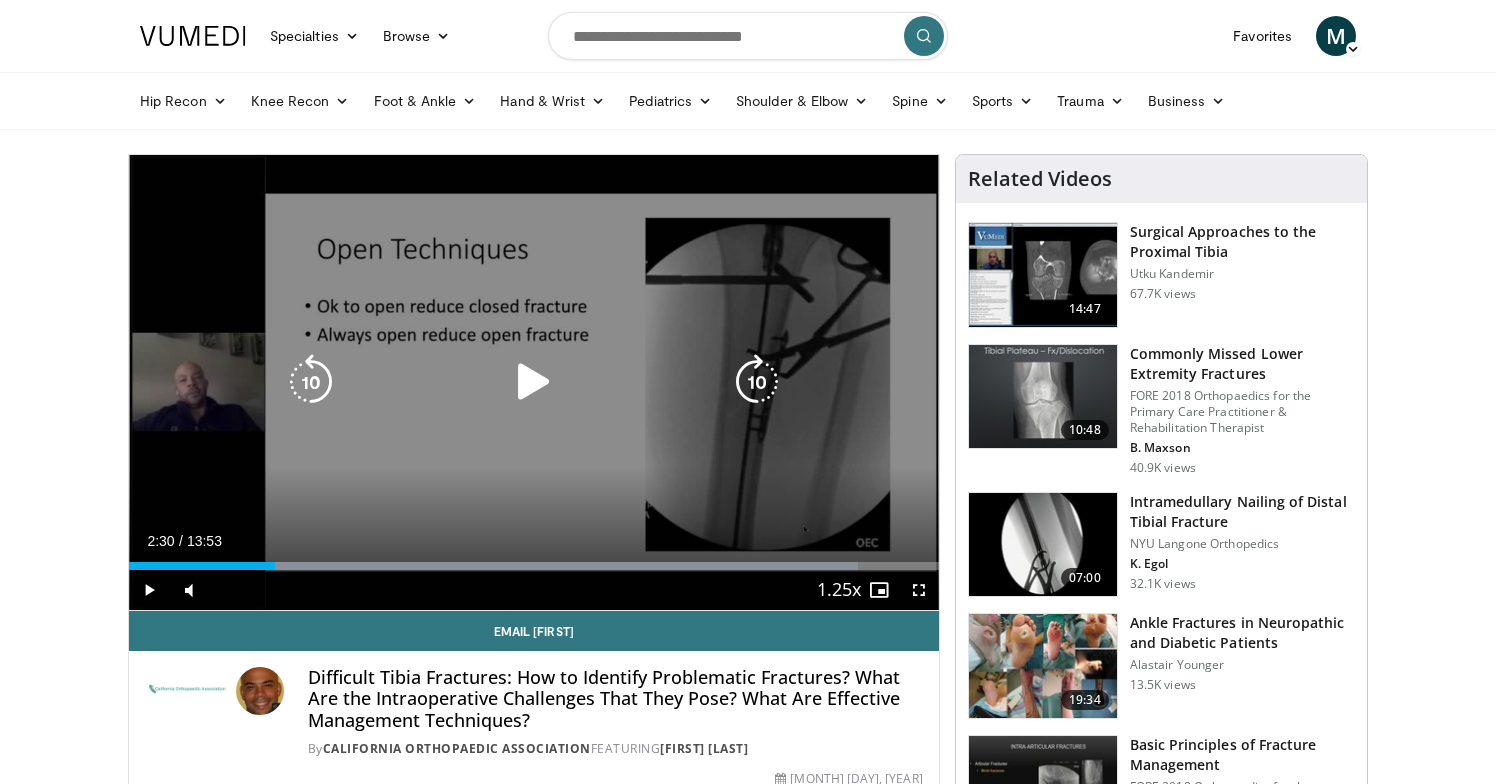 click at bounding box center (534, 382) 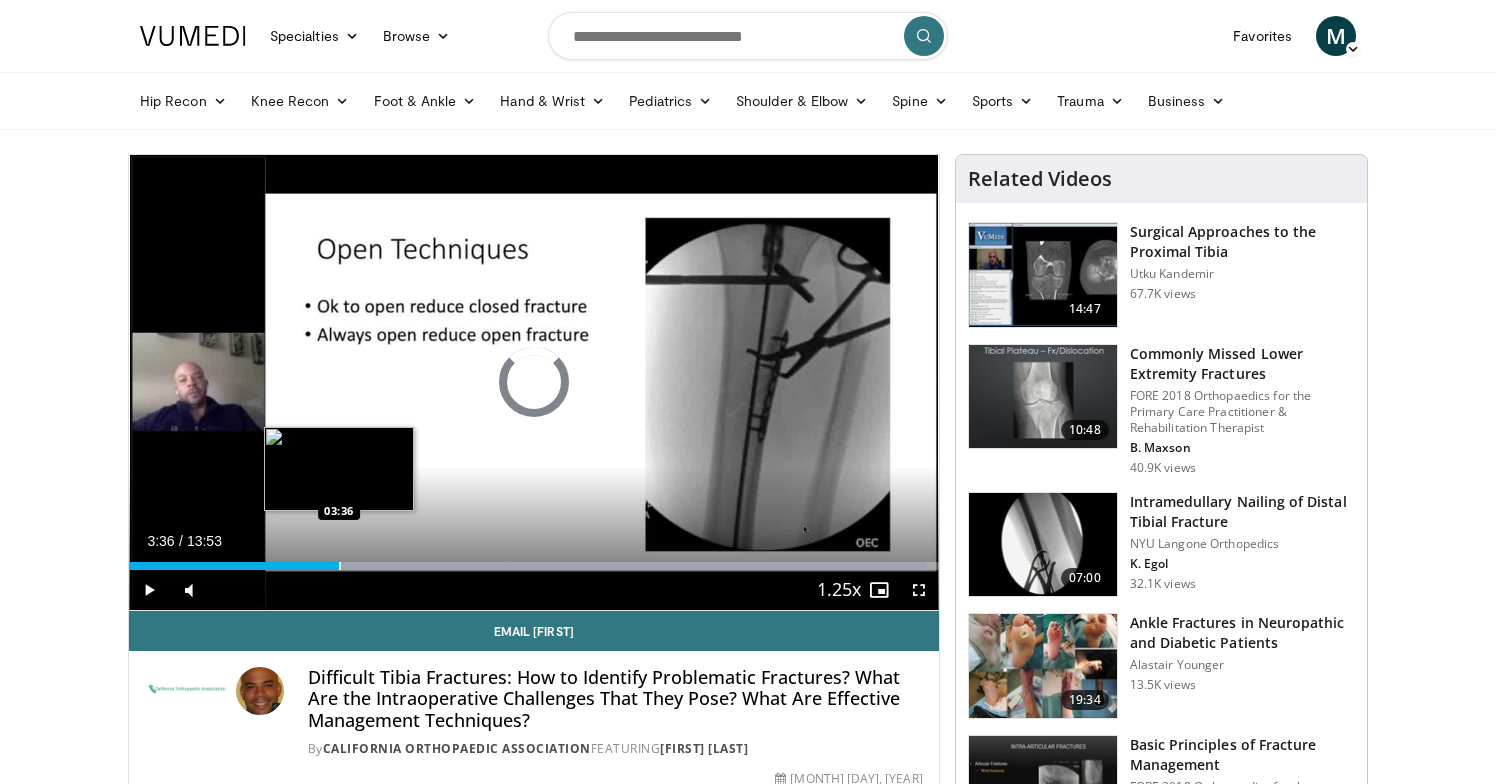 click at bounding box center (340, 566) 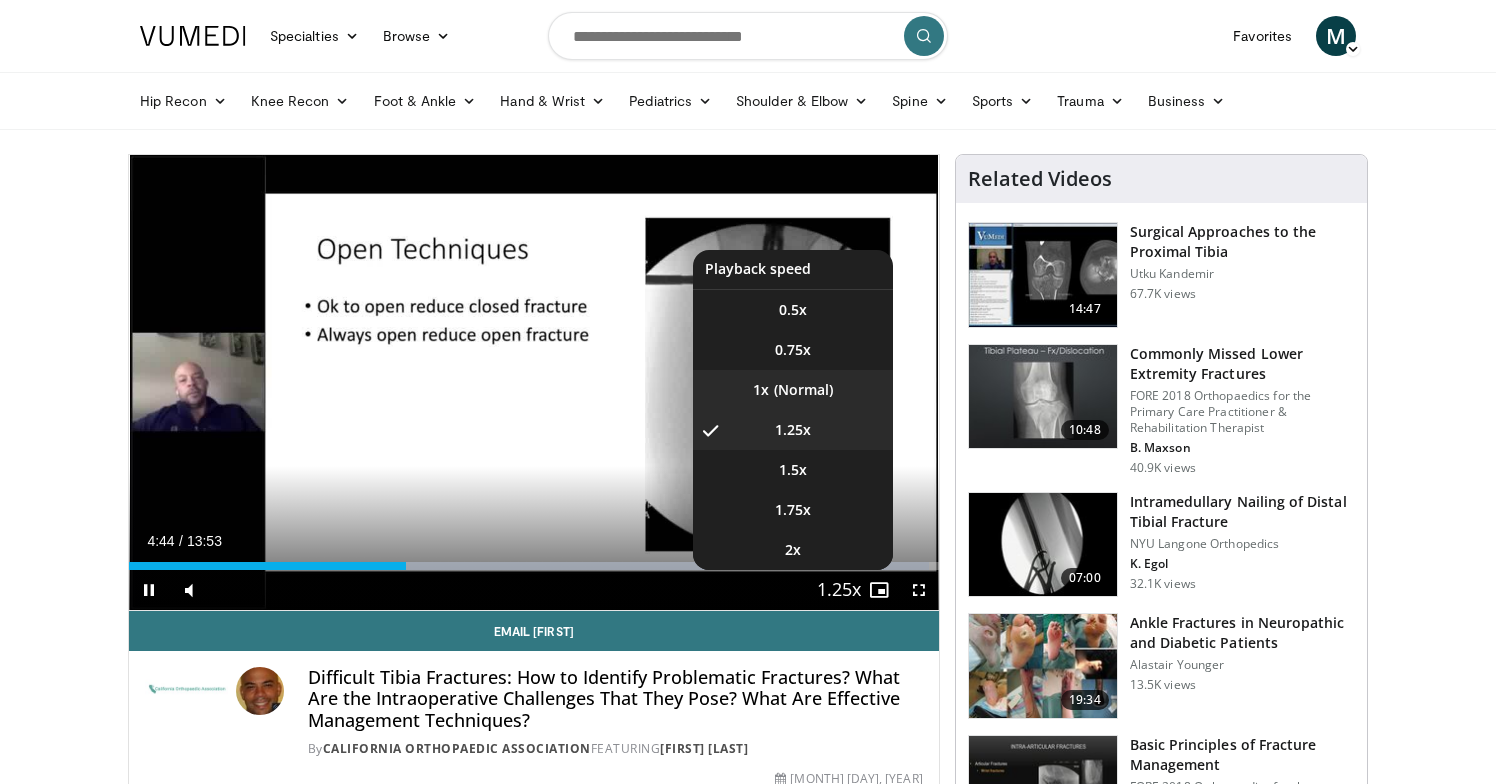click on "1x" at bounding box center [793, 390] 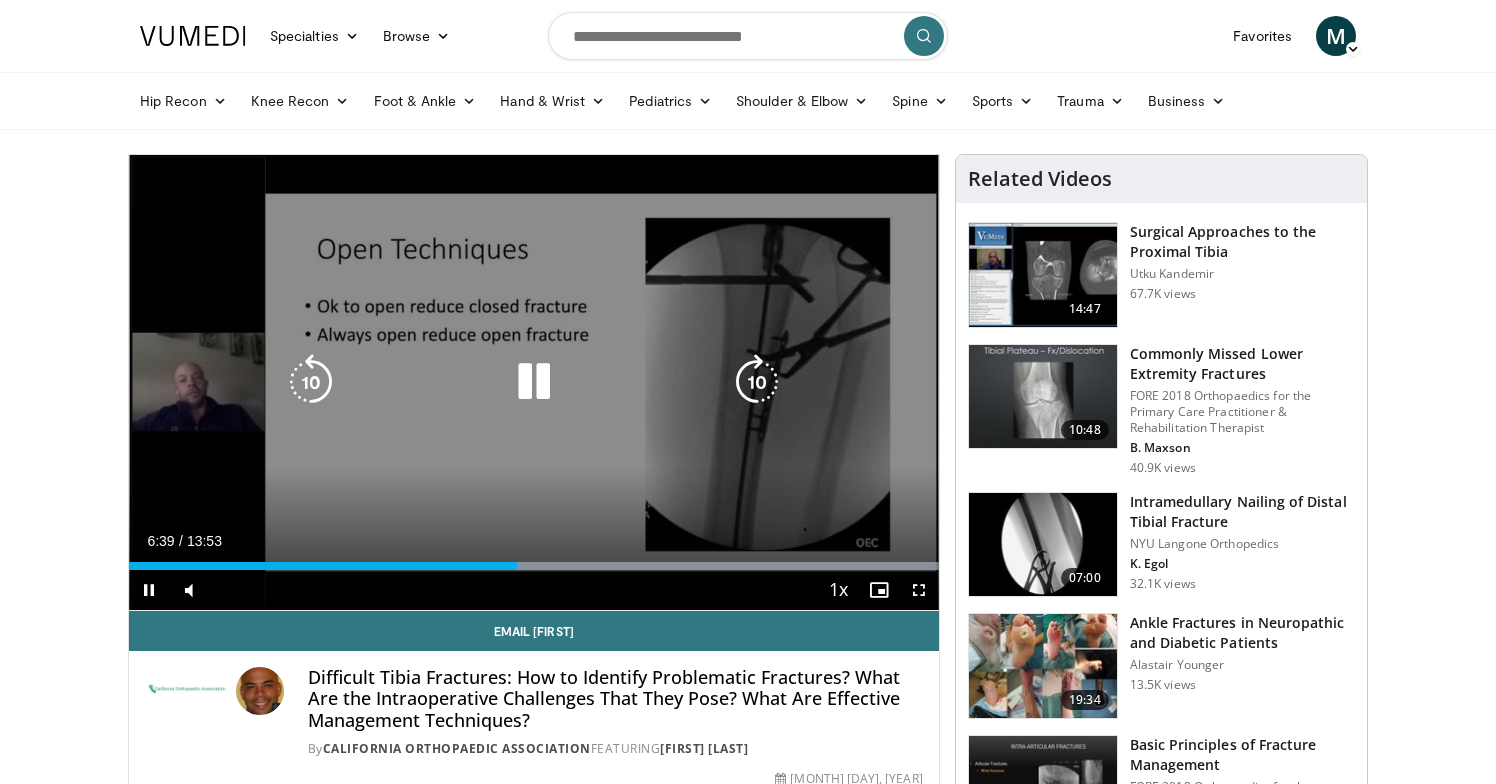click on "10 seconds
Tap to unmute" at bounding box center [534, 382] 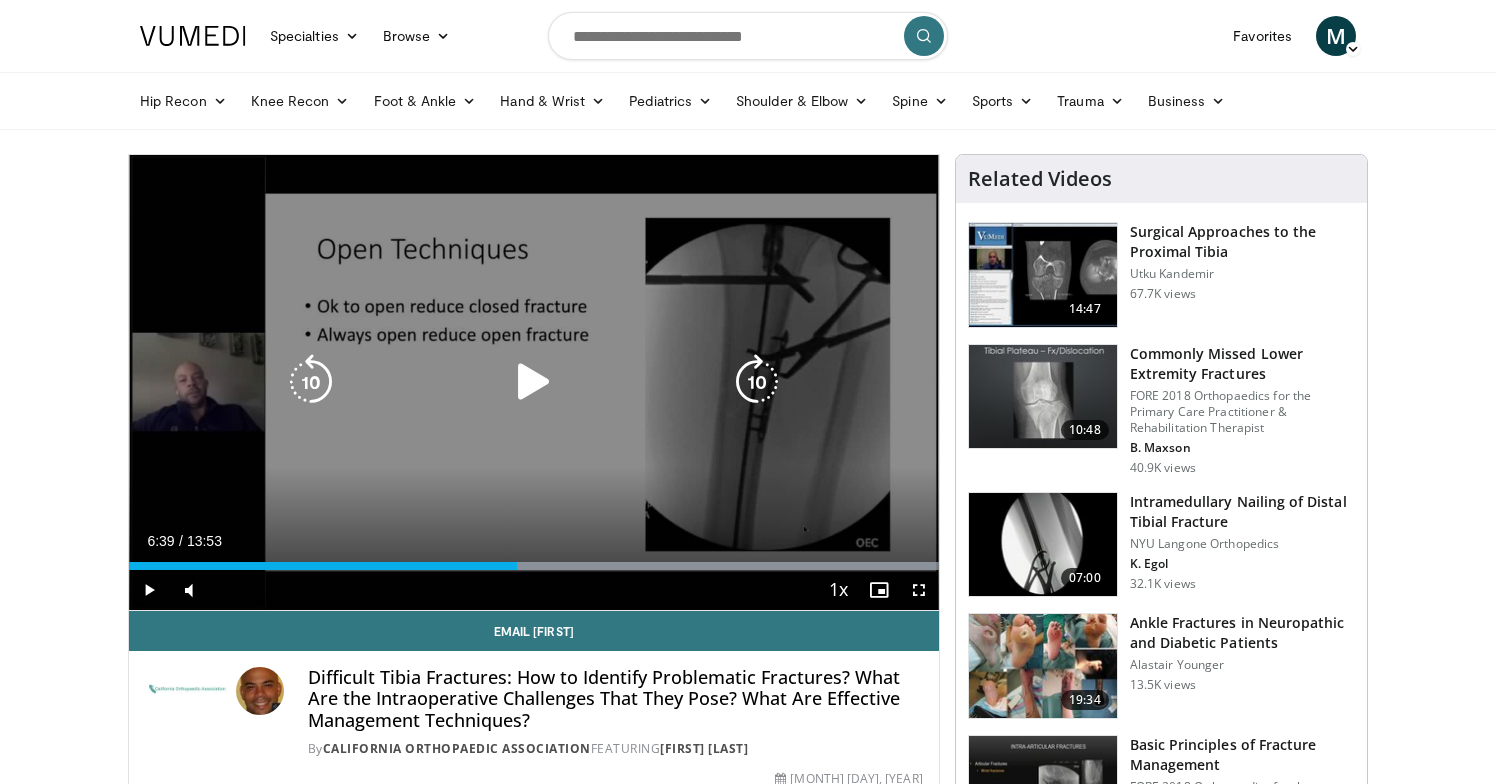 click at bounding box center (534, 382) 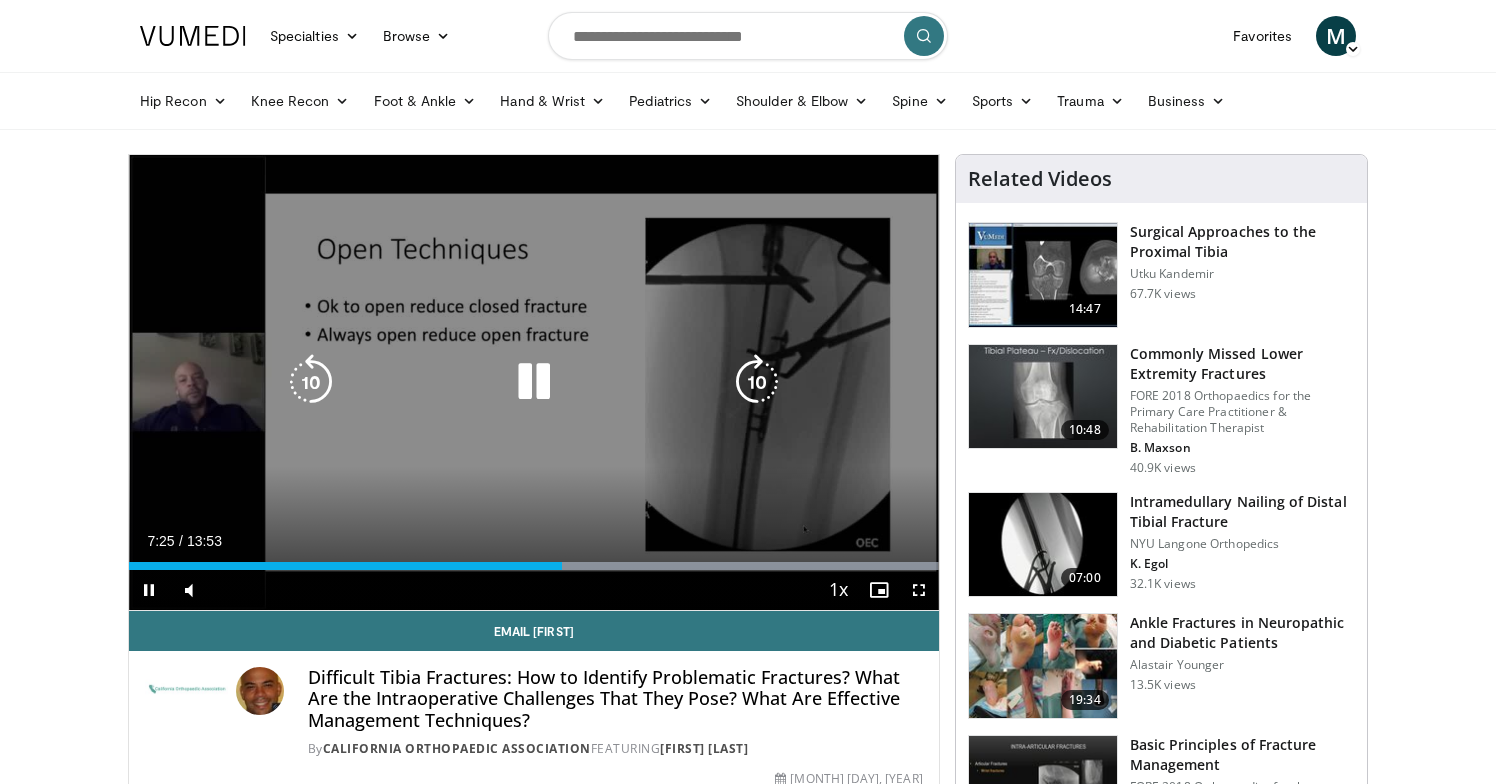 click at bounding box center [534, 382] 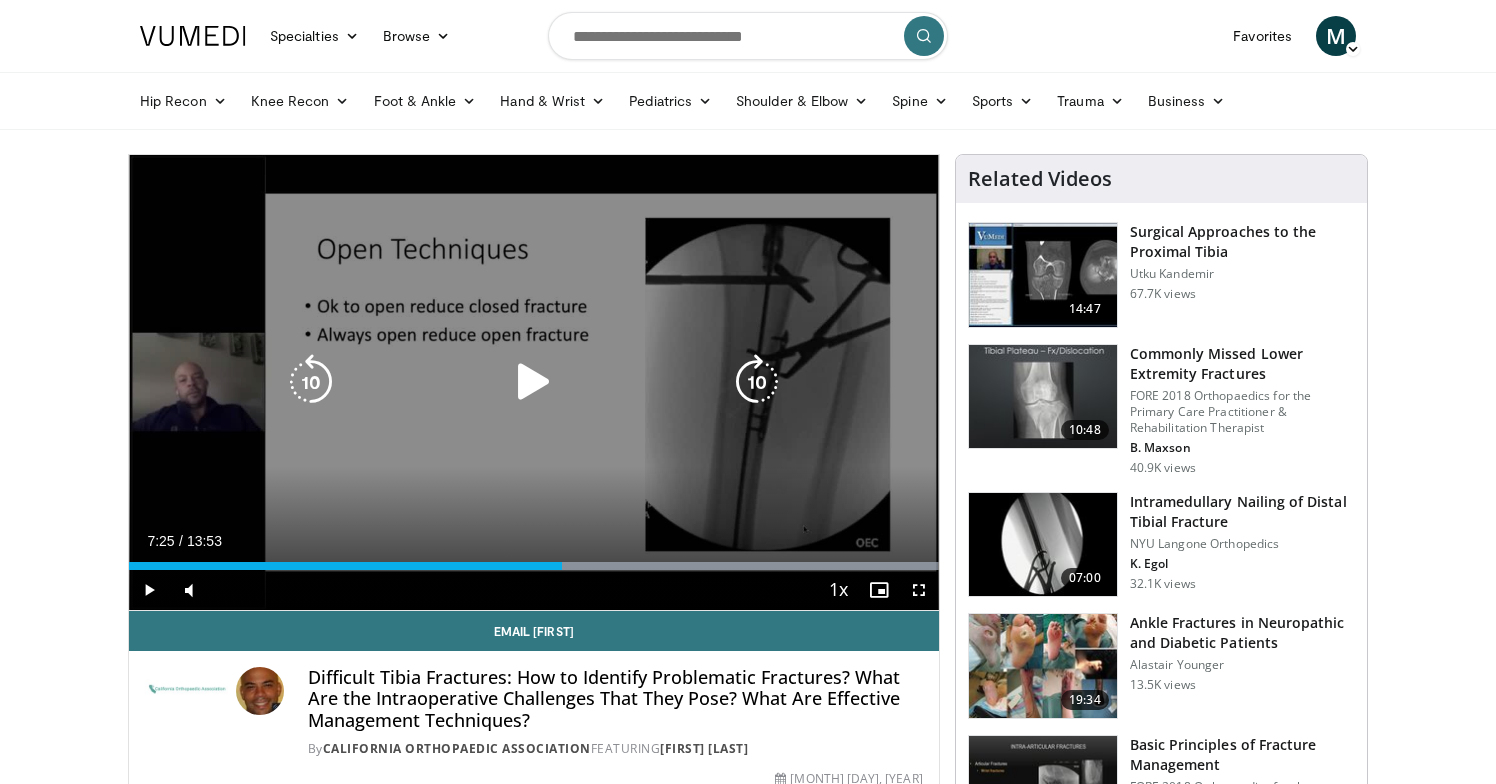 click at bounding box center (534, 382) 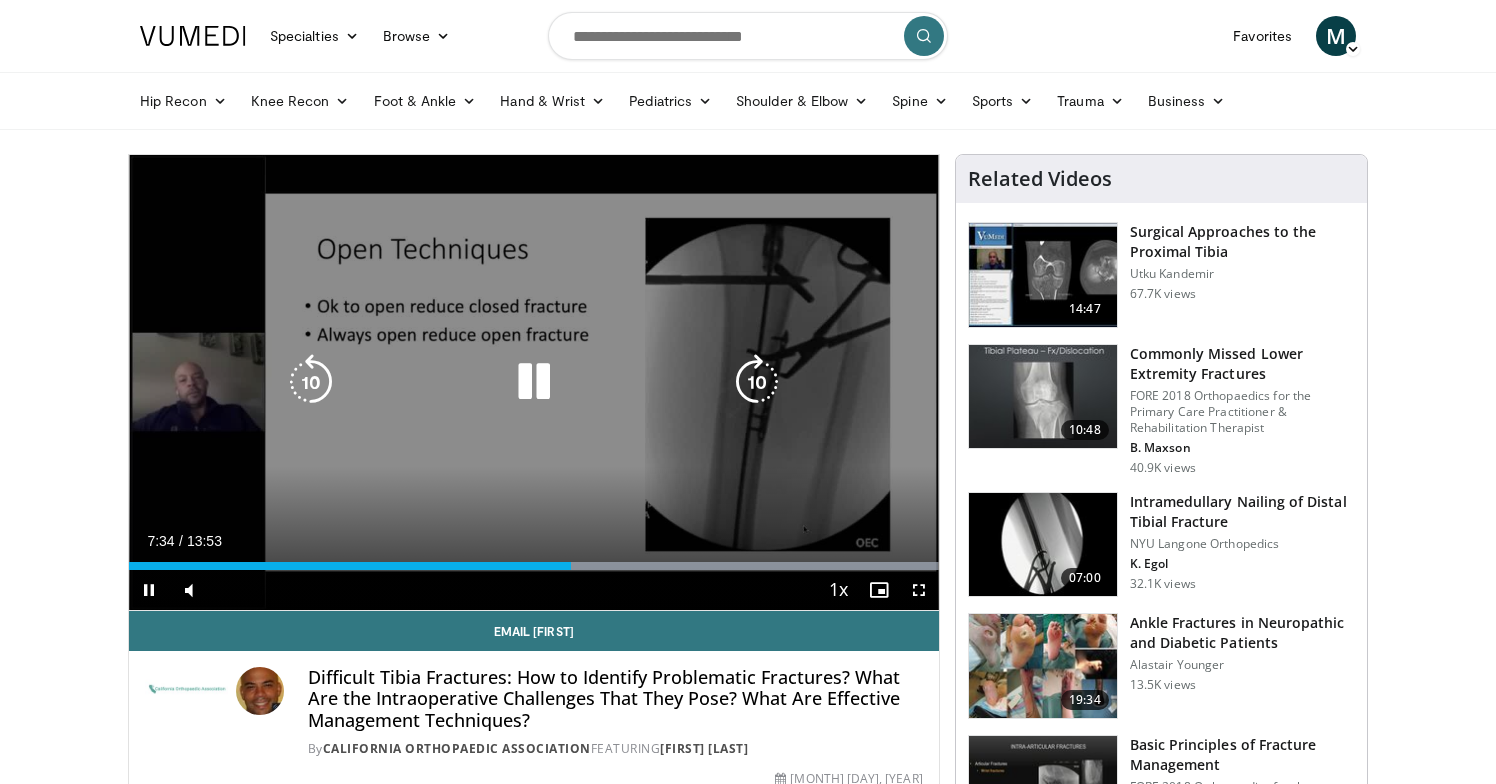click at bounding box center [534, 382] 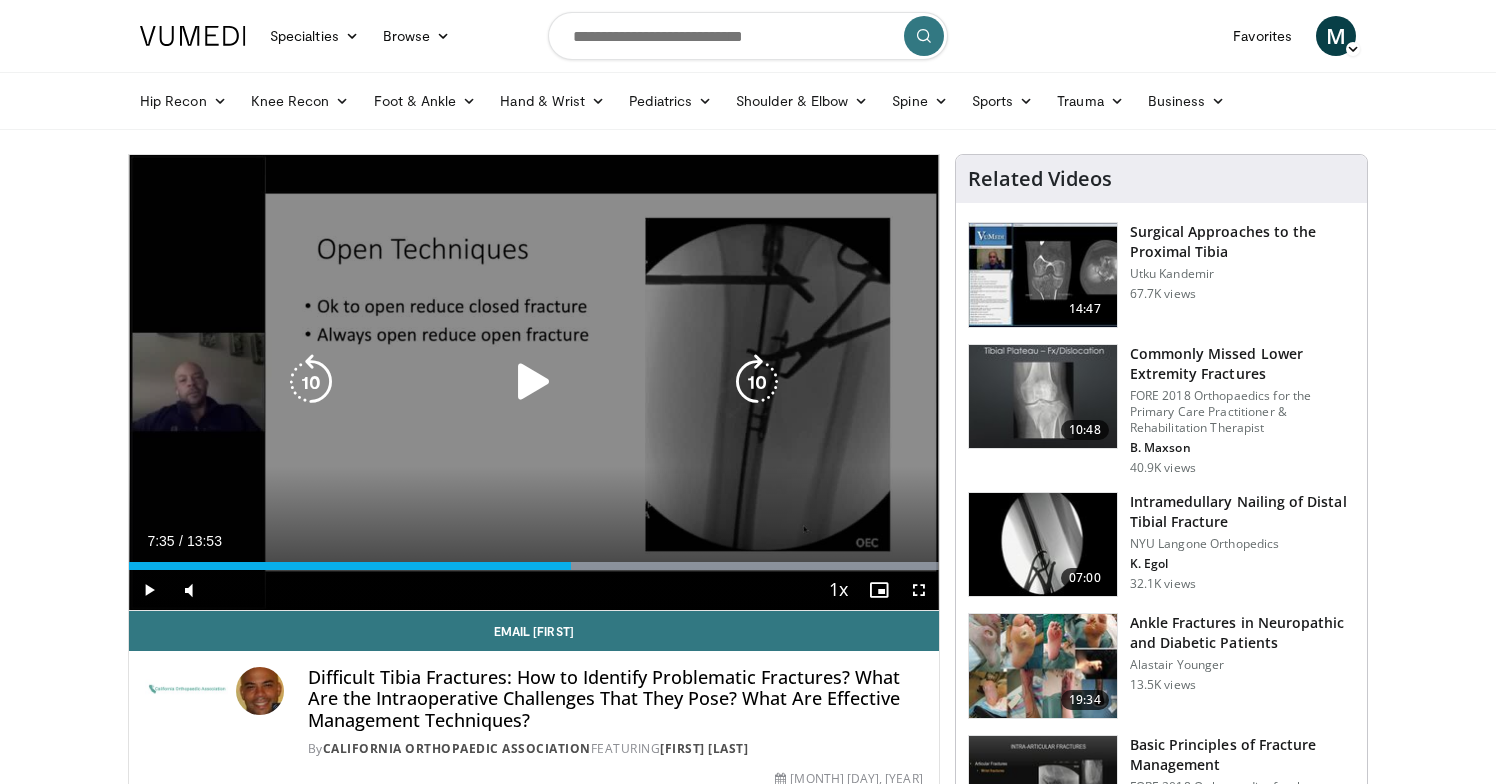 click at bounding box center [534, 382] 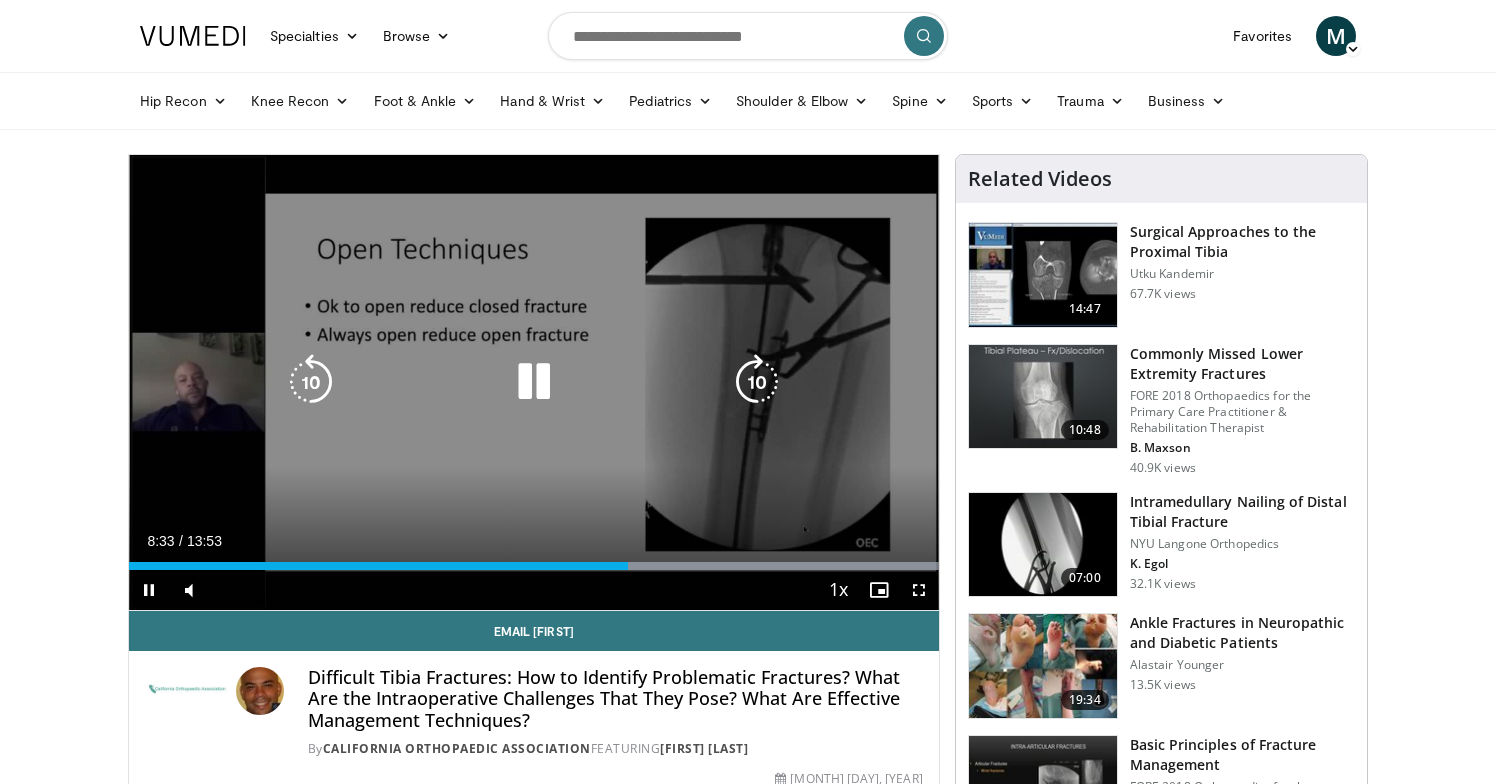 click on "10 seconds
Tap to unmute" at bounding box center (534, 382) 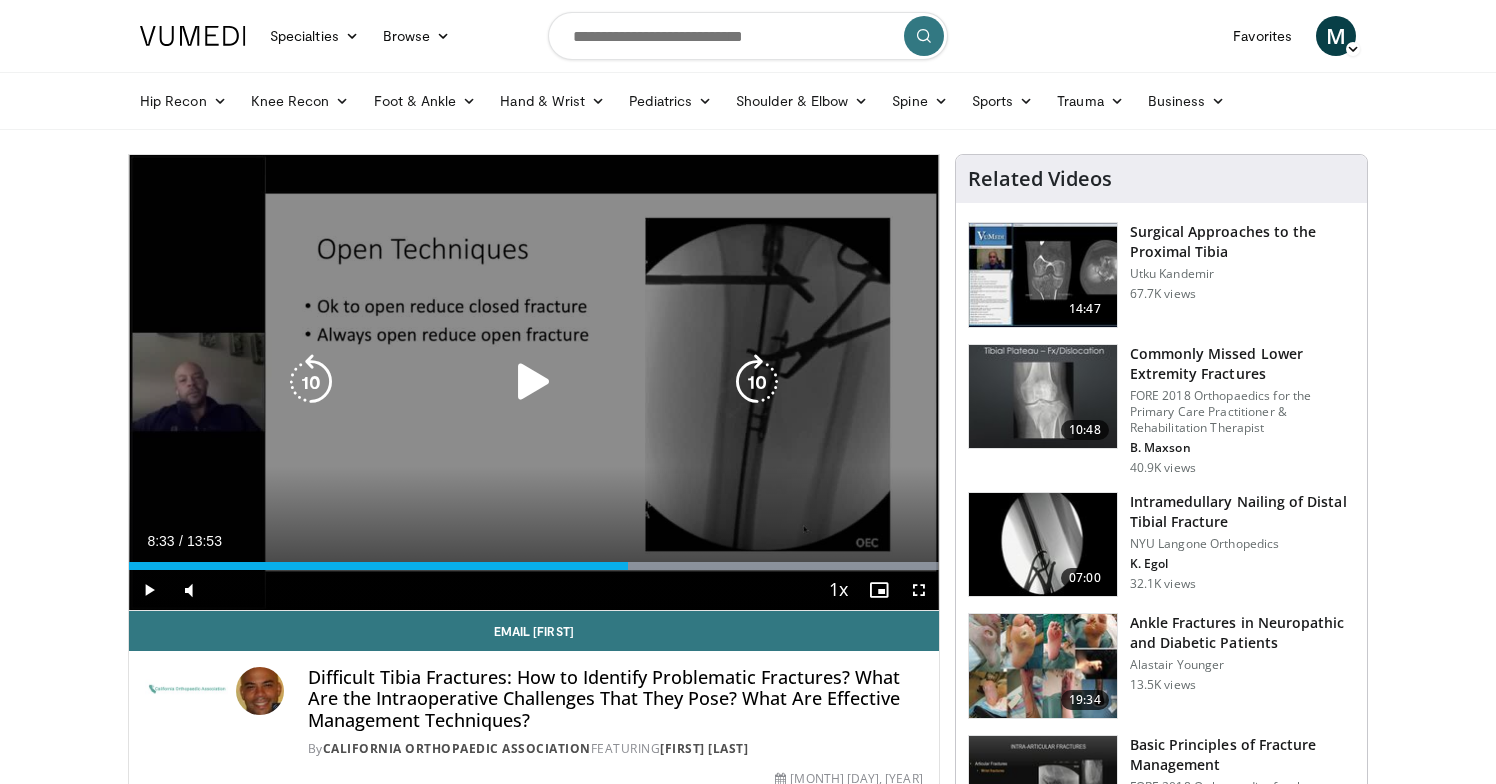 click on "10 seconds
Tap to unmute" at bounding box center [534, 382] 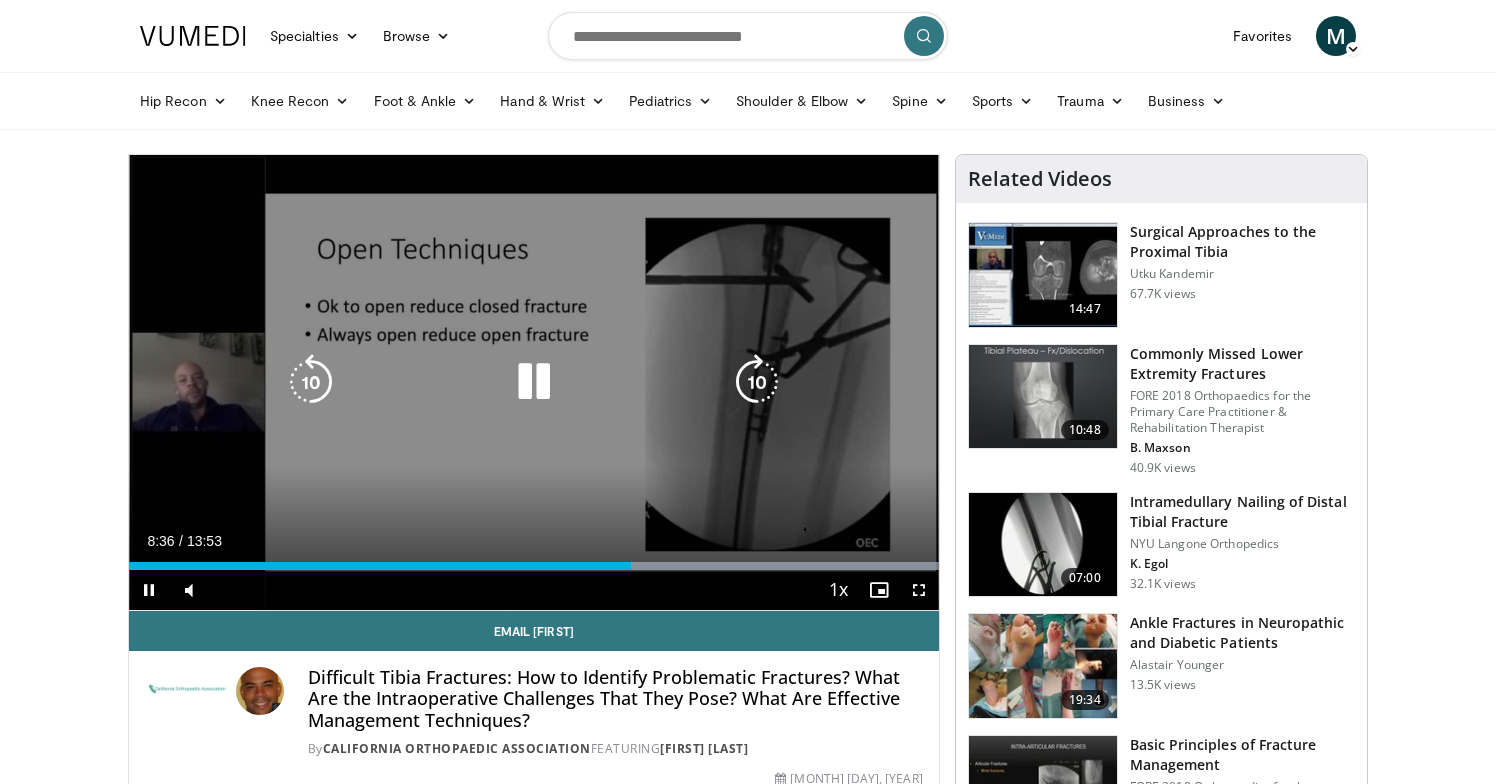 click on "10 seconds
Tap to unmute" at bounding box center (534, 382) 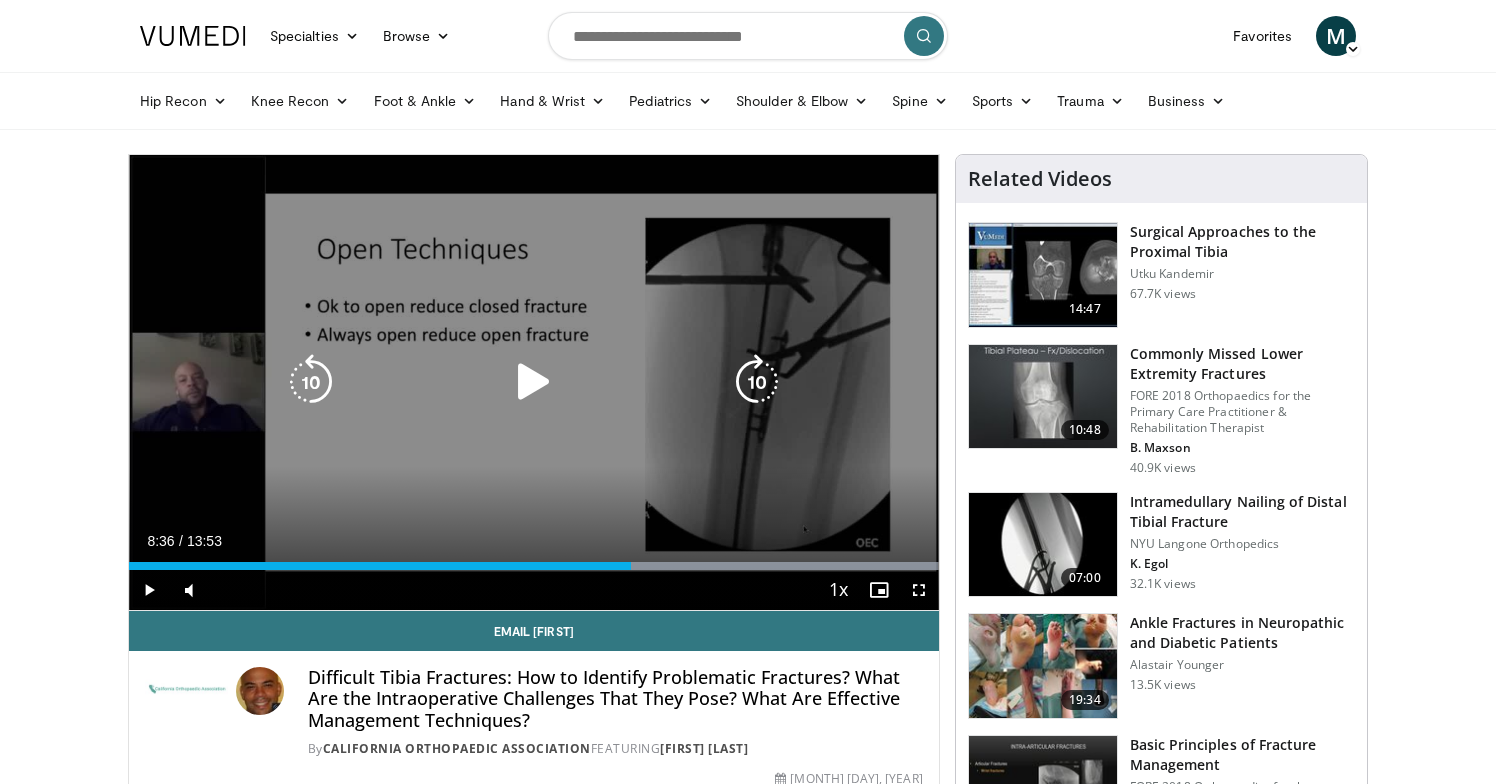click on "10 seconds
Tap to unmute" at bounding box center (534, 382) 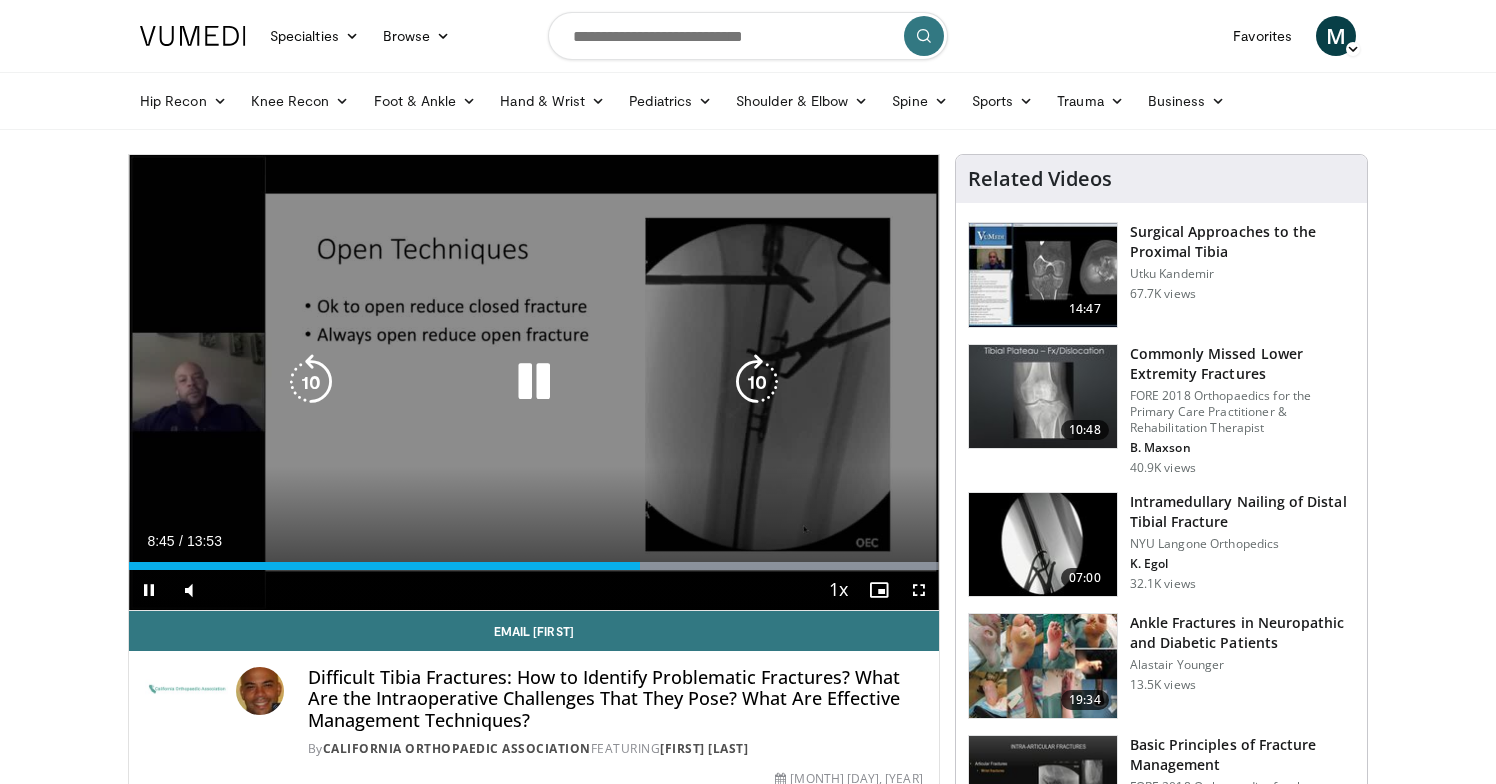 click on "10 seconds
Tap to unmute" at bounding box center [534, 382] 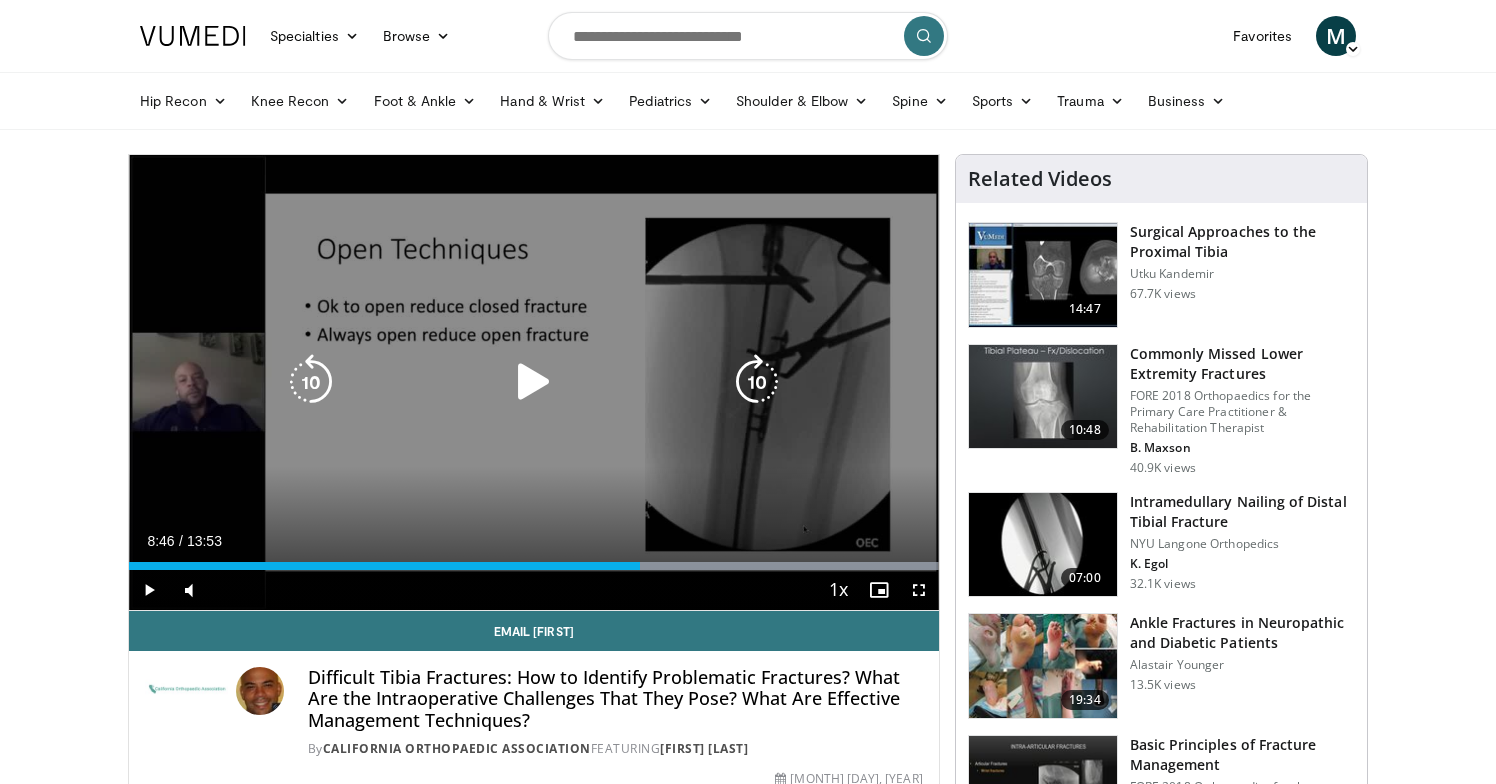 click on "10 seconds
Tap to unmute" at bounding box center (534, 382) 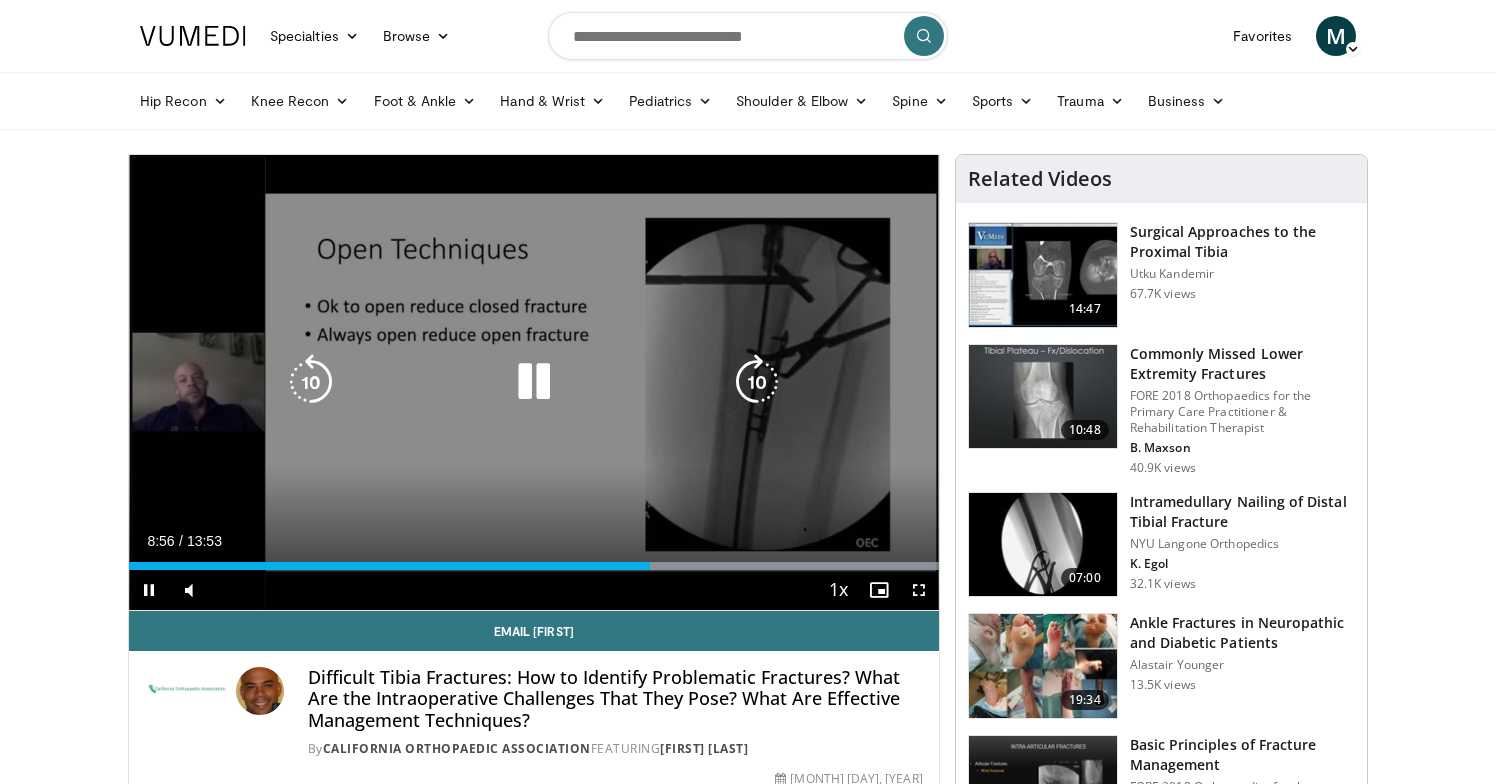 click on "10 seconds
Tap to unmute" at bounding box center [534, 382] 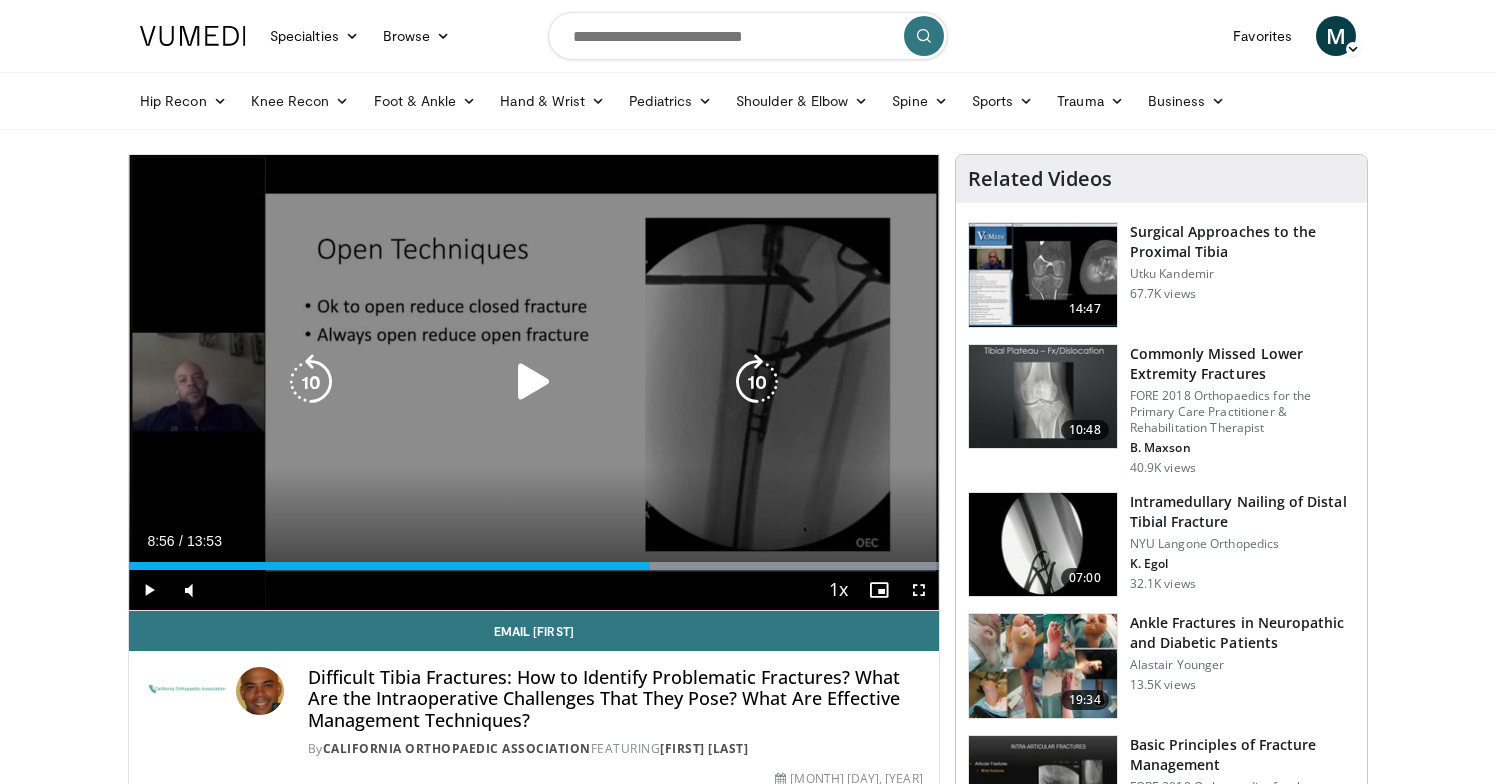 click on "10 seconds
Tap to unmute" at bounding box center (534, 382) 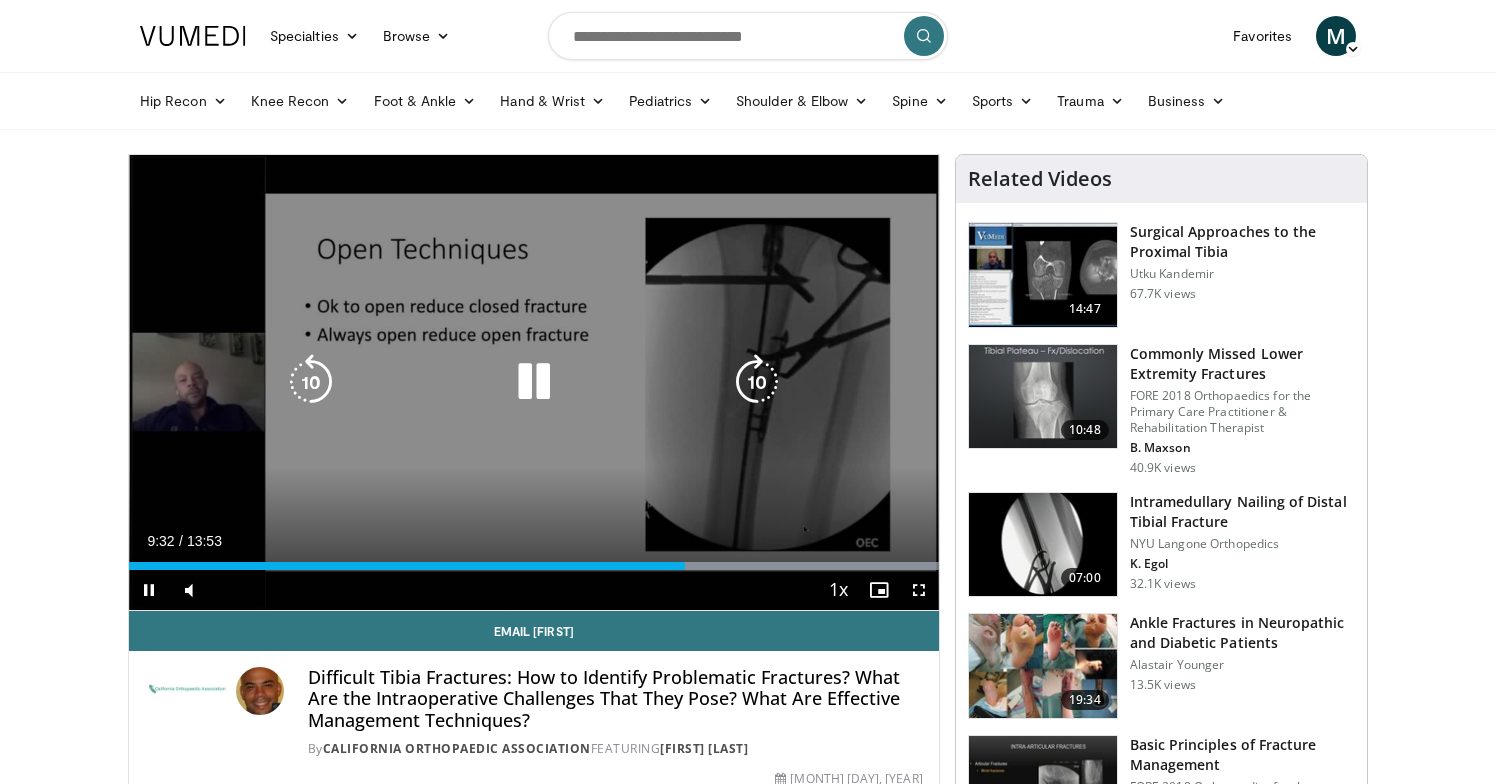 click on "10 seconds
Tap to unmute" at bounding box center (534, 382) 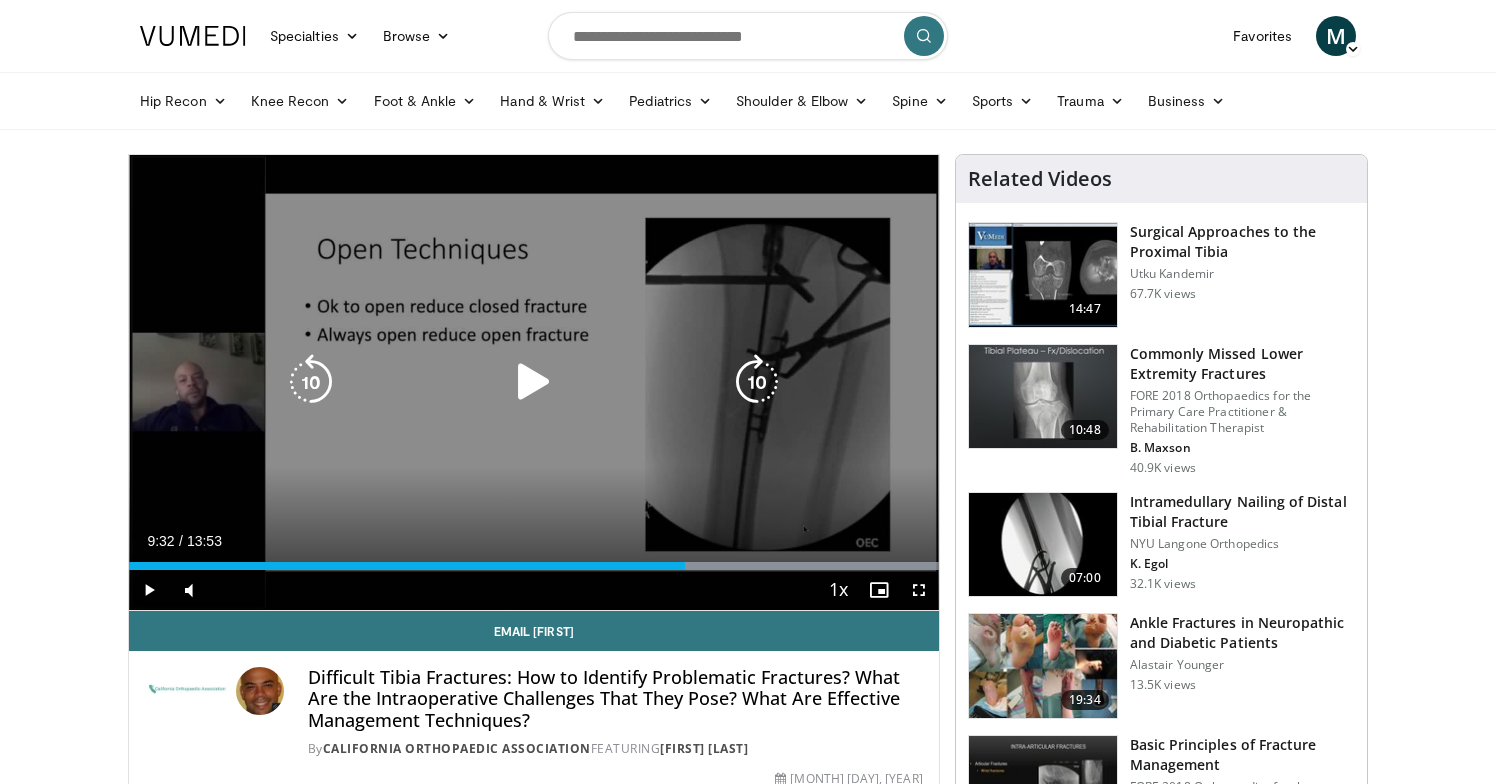 click at bounding box center (534, 382) 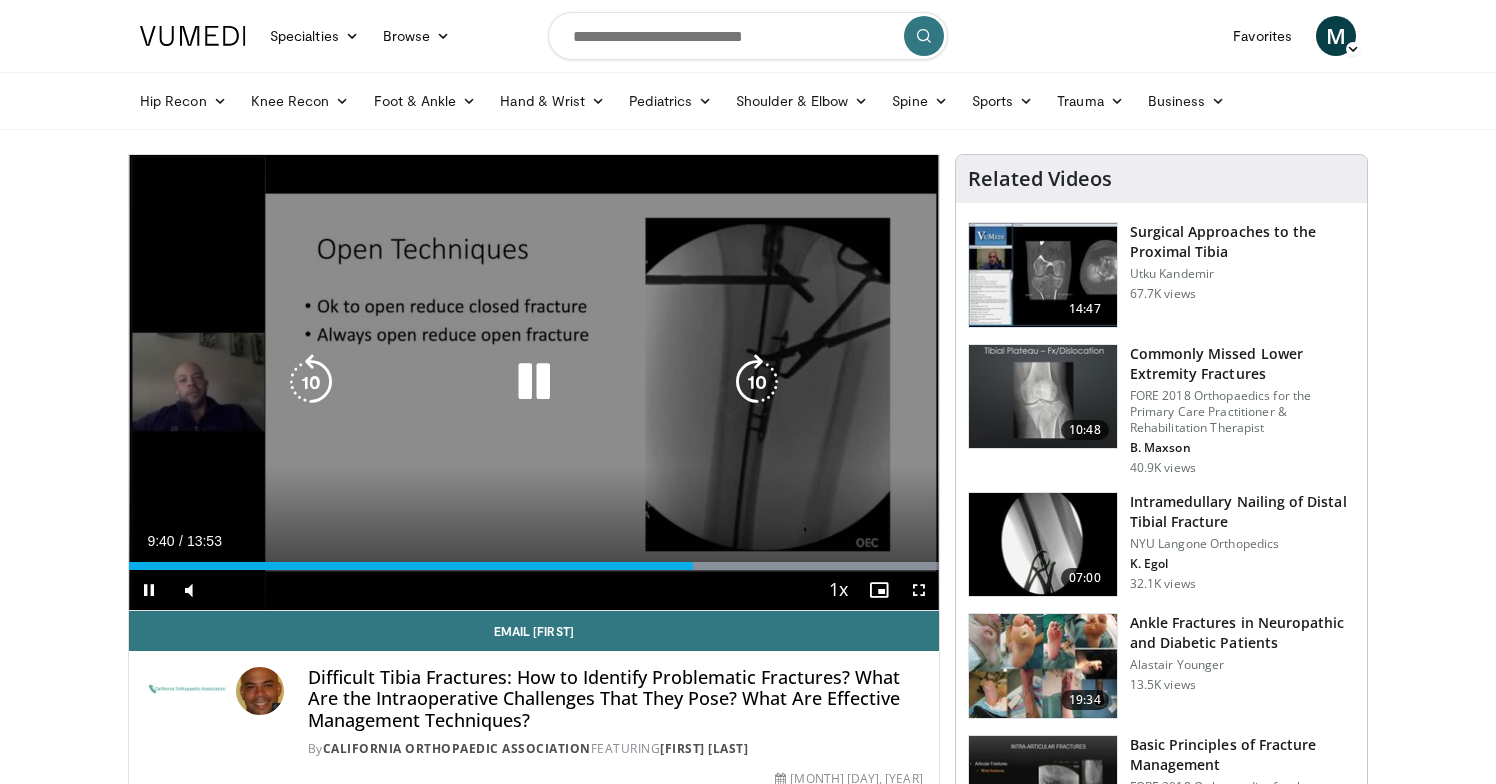 click on "10 seconds
Tap to unmute" at bounding box center [534, 382] 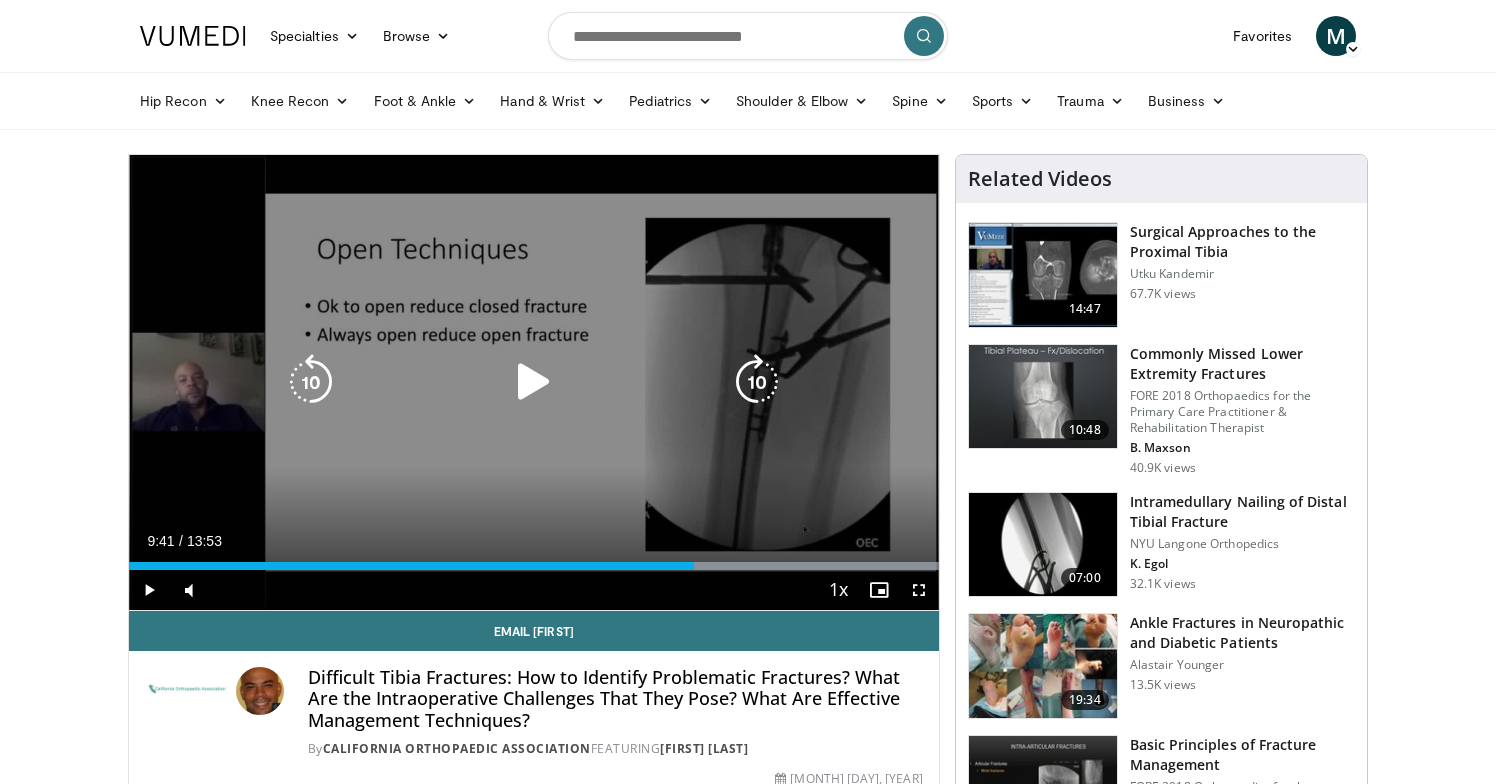 click at bounding box center [534, 382] 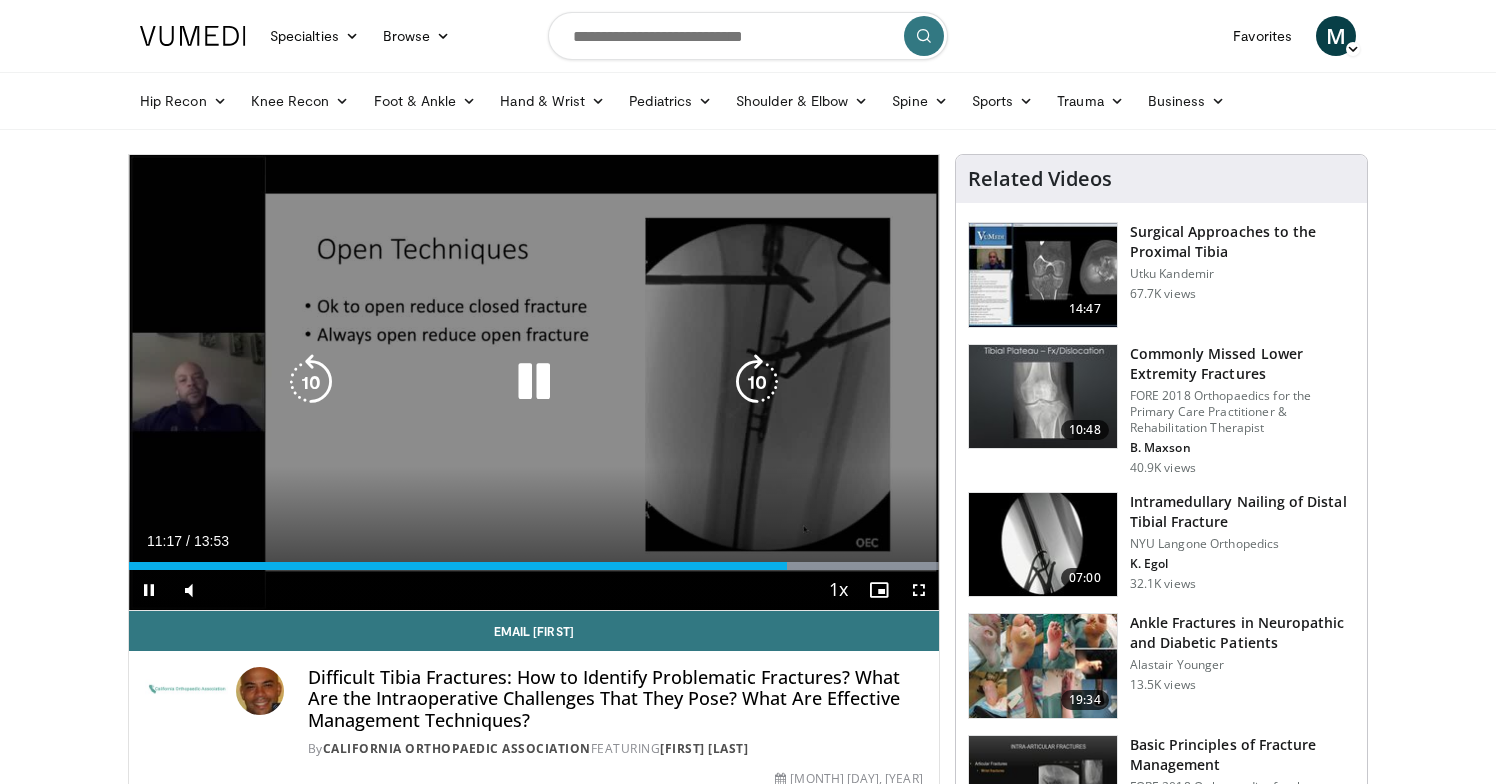 click at bounding box center (534, 382) 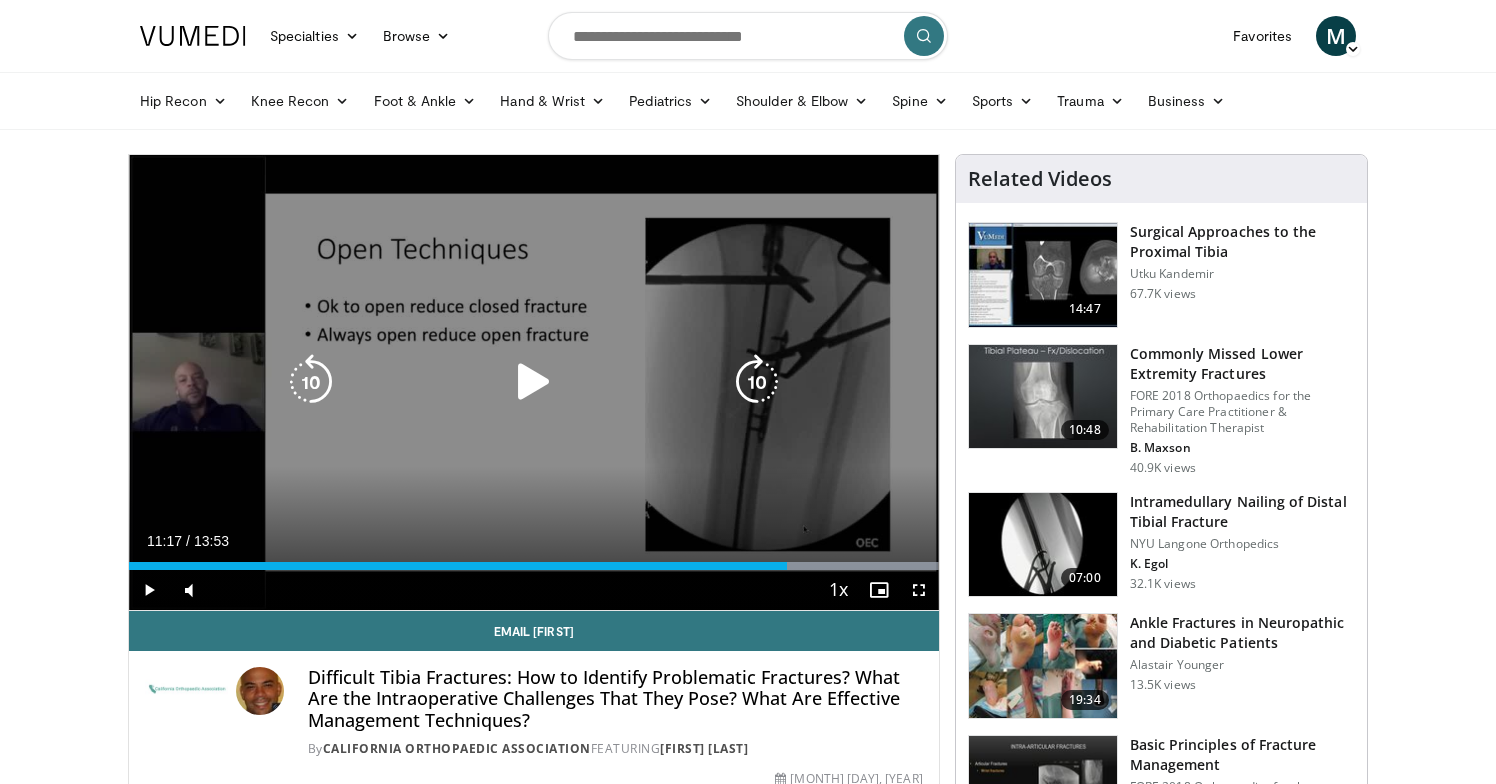click at bounding box center (534, 382) 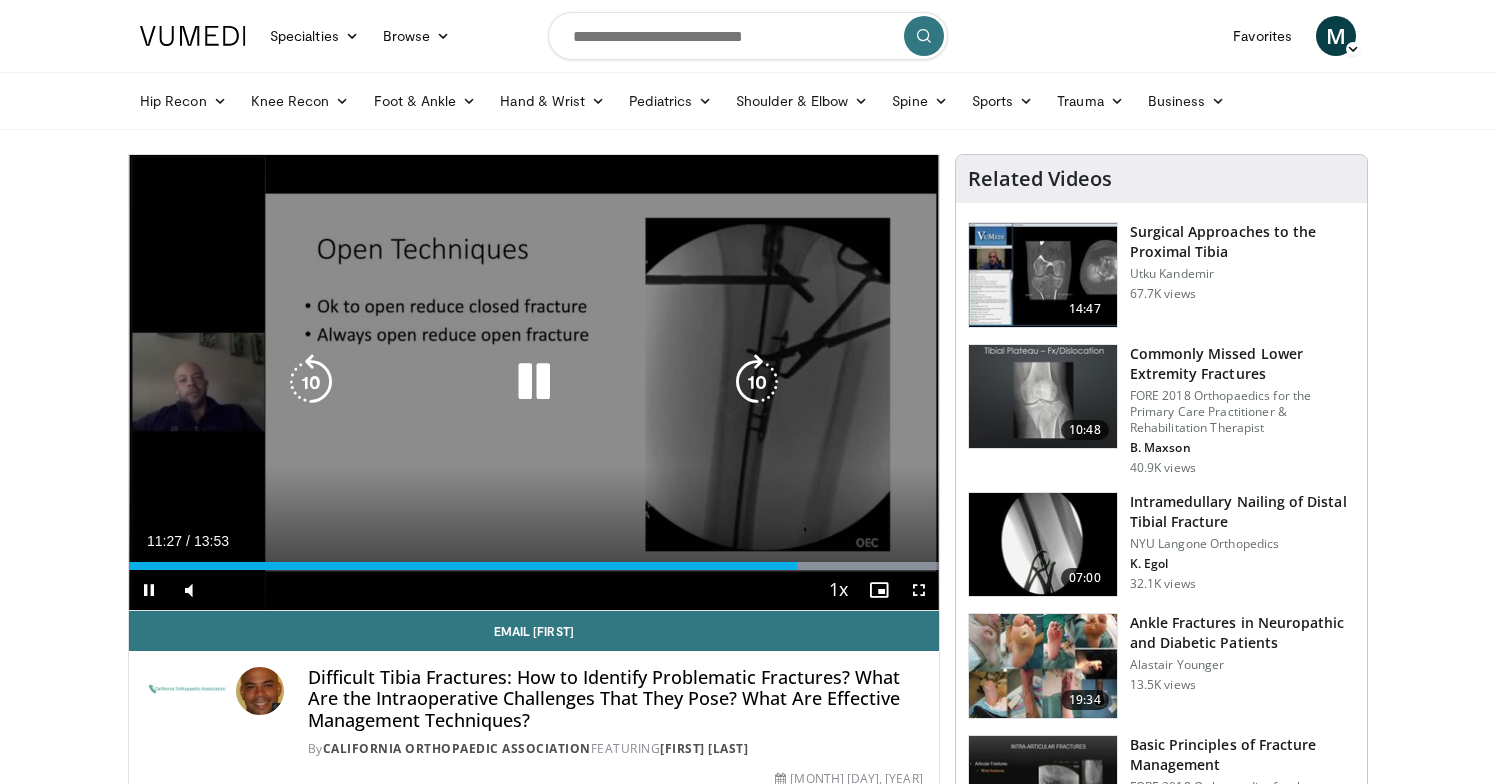 click at bounding box center (534, 382) 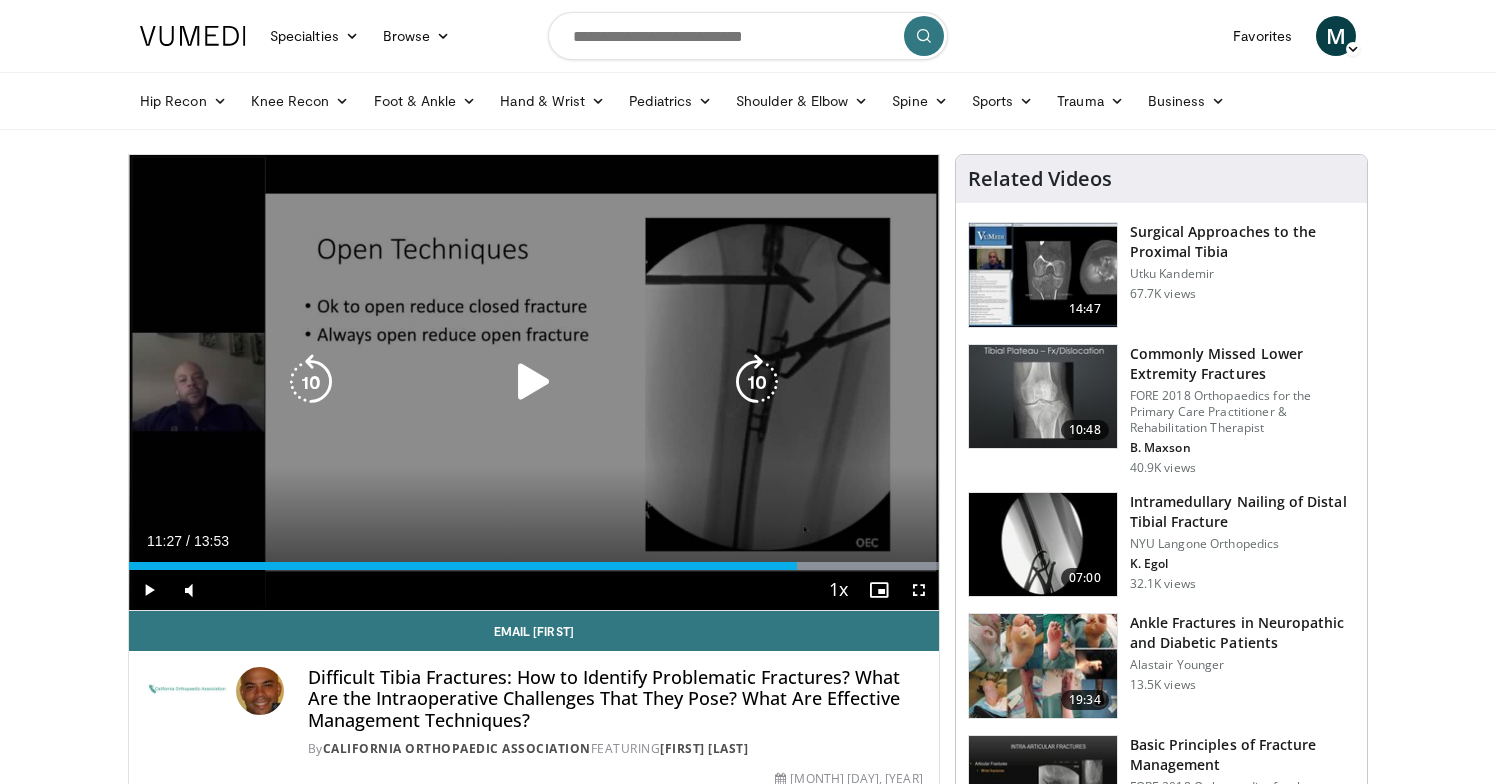 click at bounding box center (534, 382) 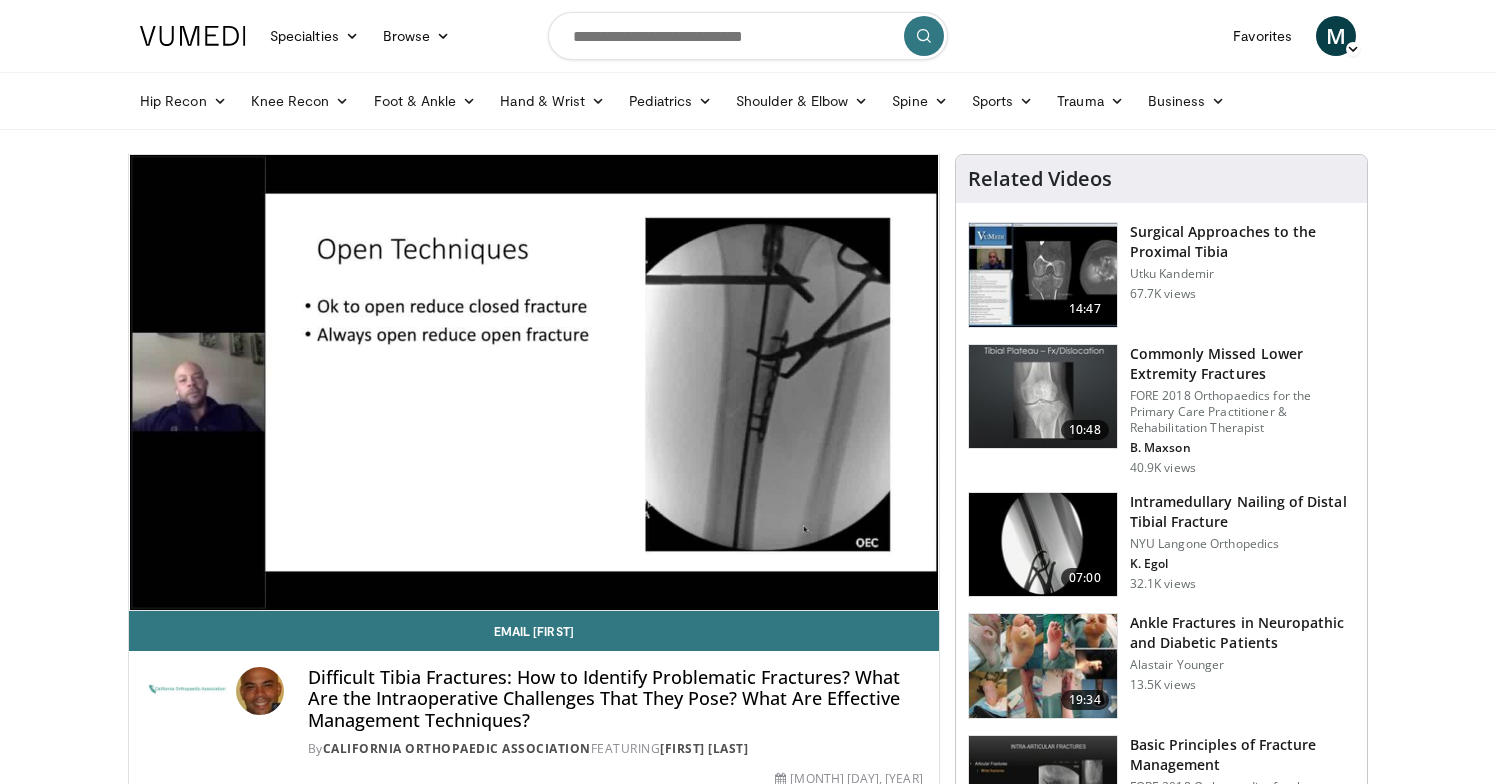 click on "**********" at bounding box center (534, 383) 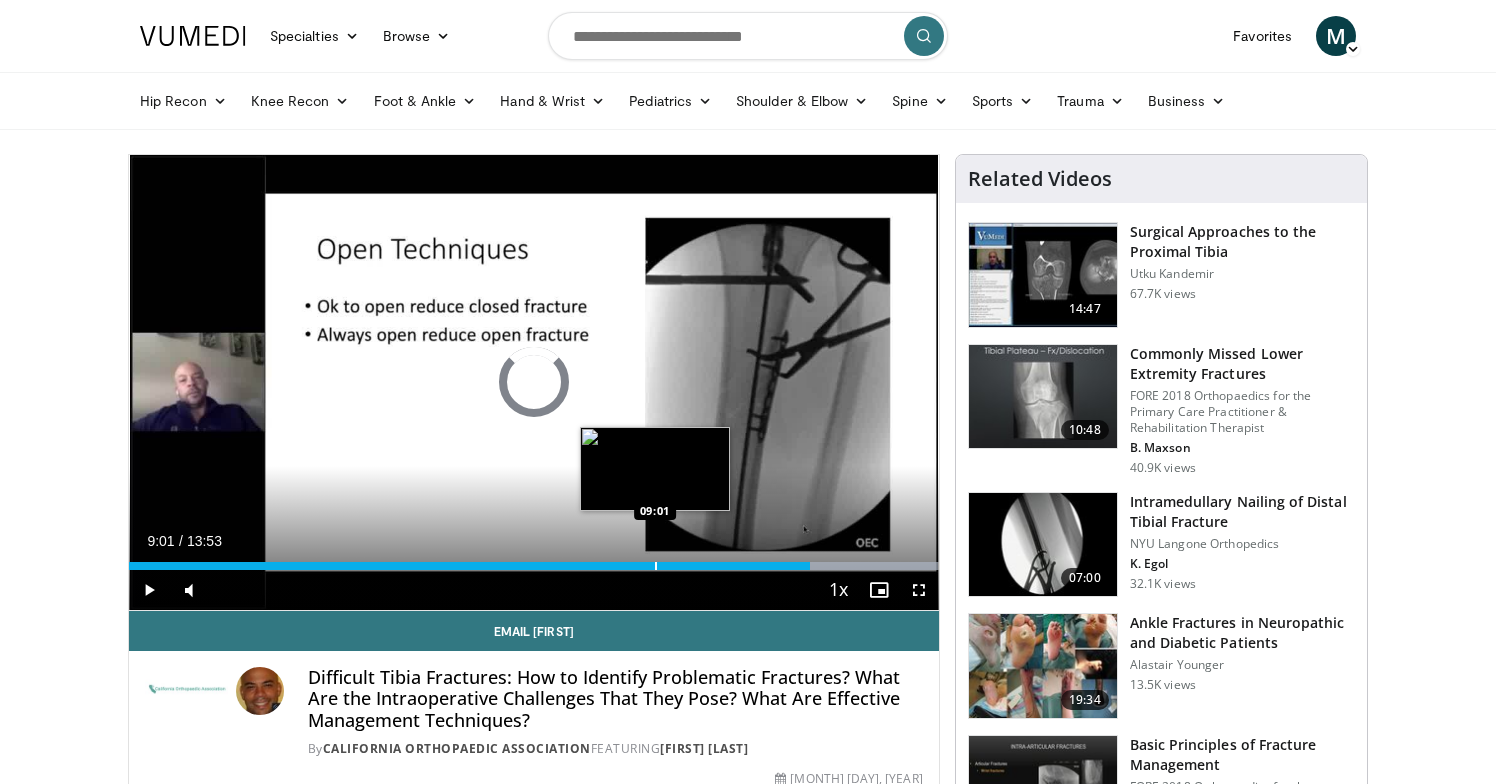 click at bounding box center (656, 566) 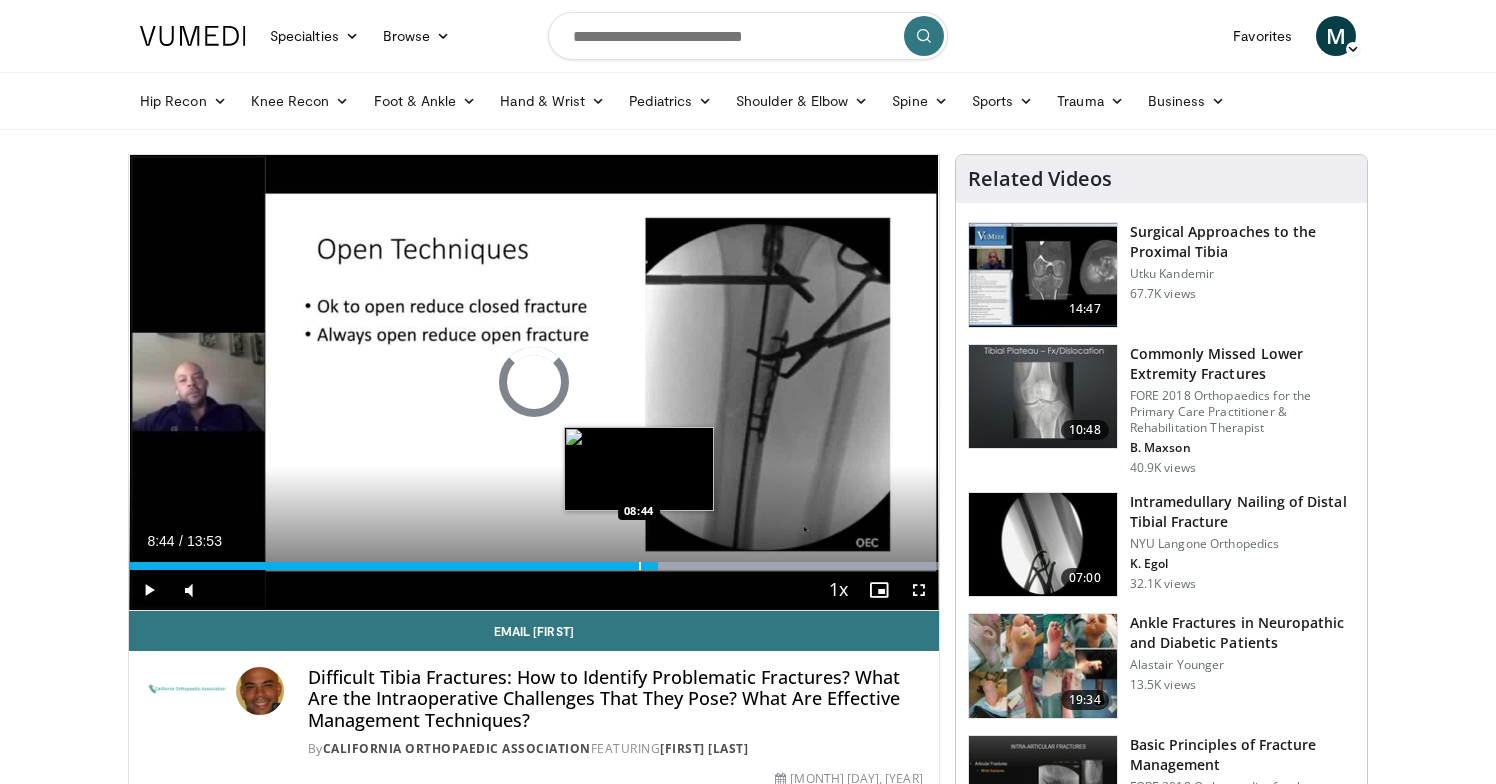 click at bounding box center [640, 566] 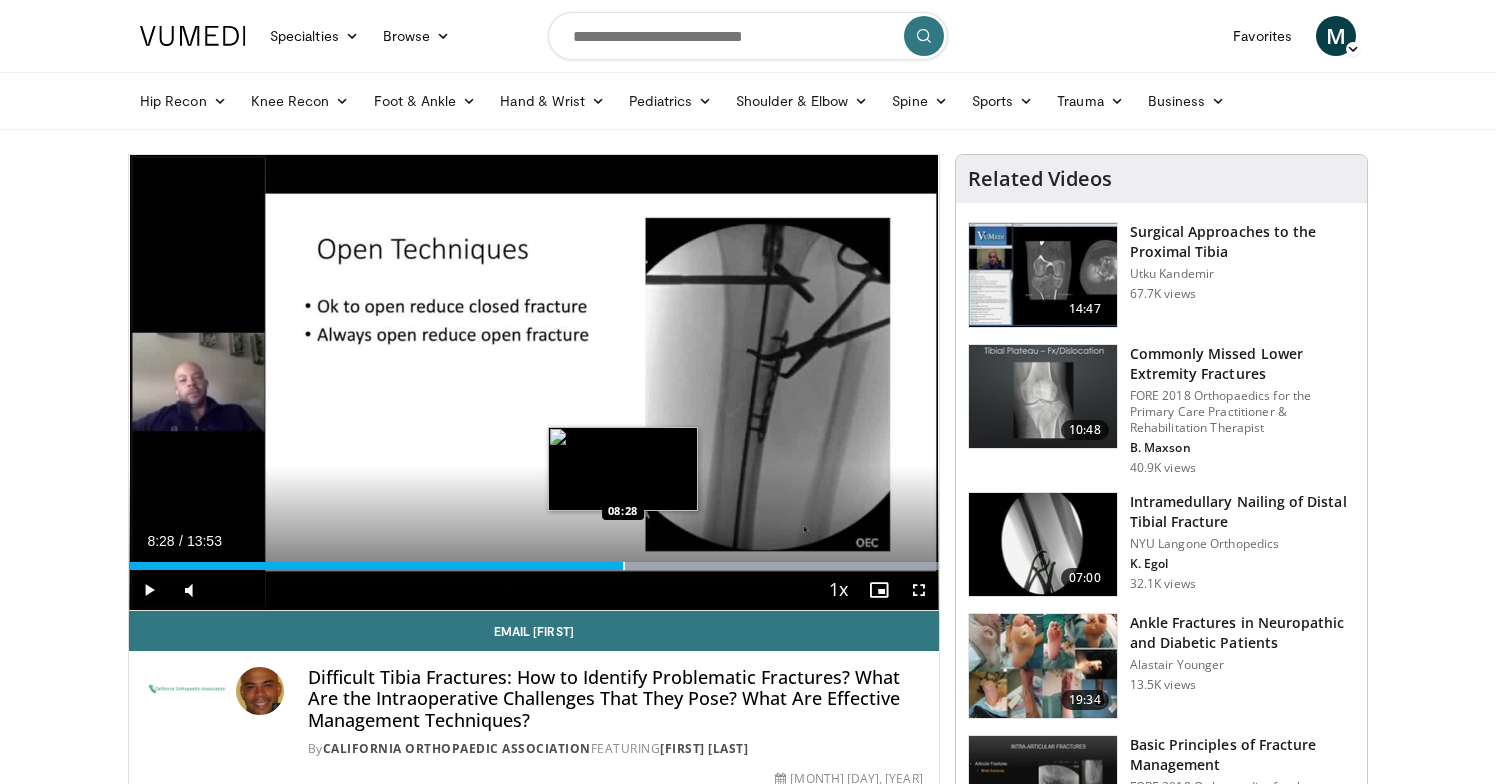 click at bounding box center [624, 566] 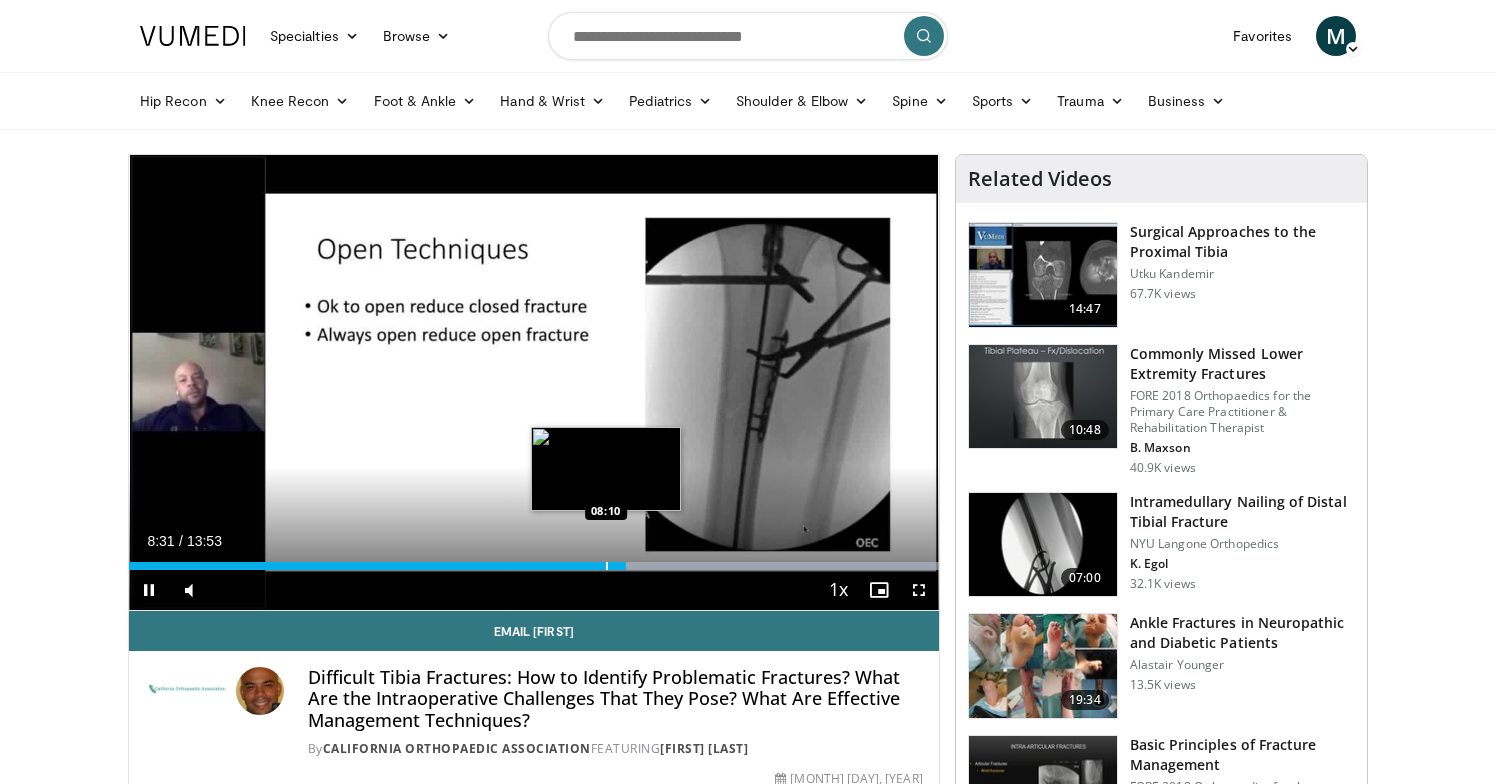 click on "08:31" at bounding box center (377, 566) 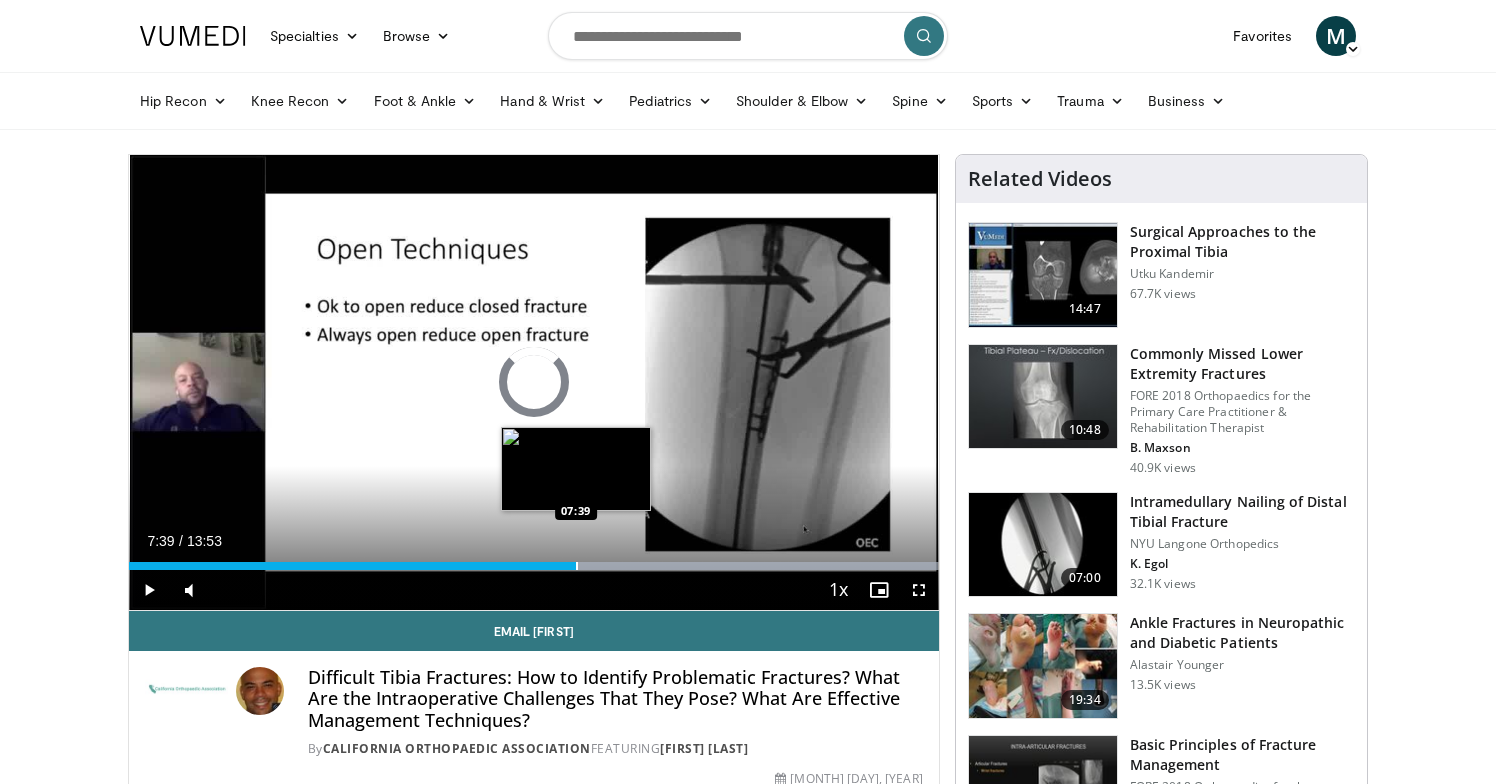 click at bounding box center (577, 566) 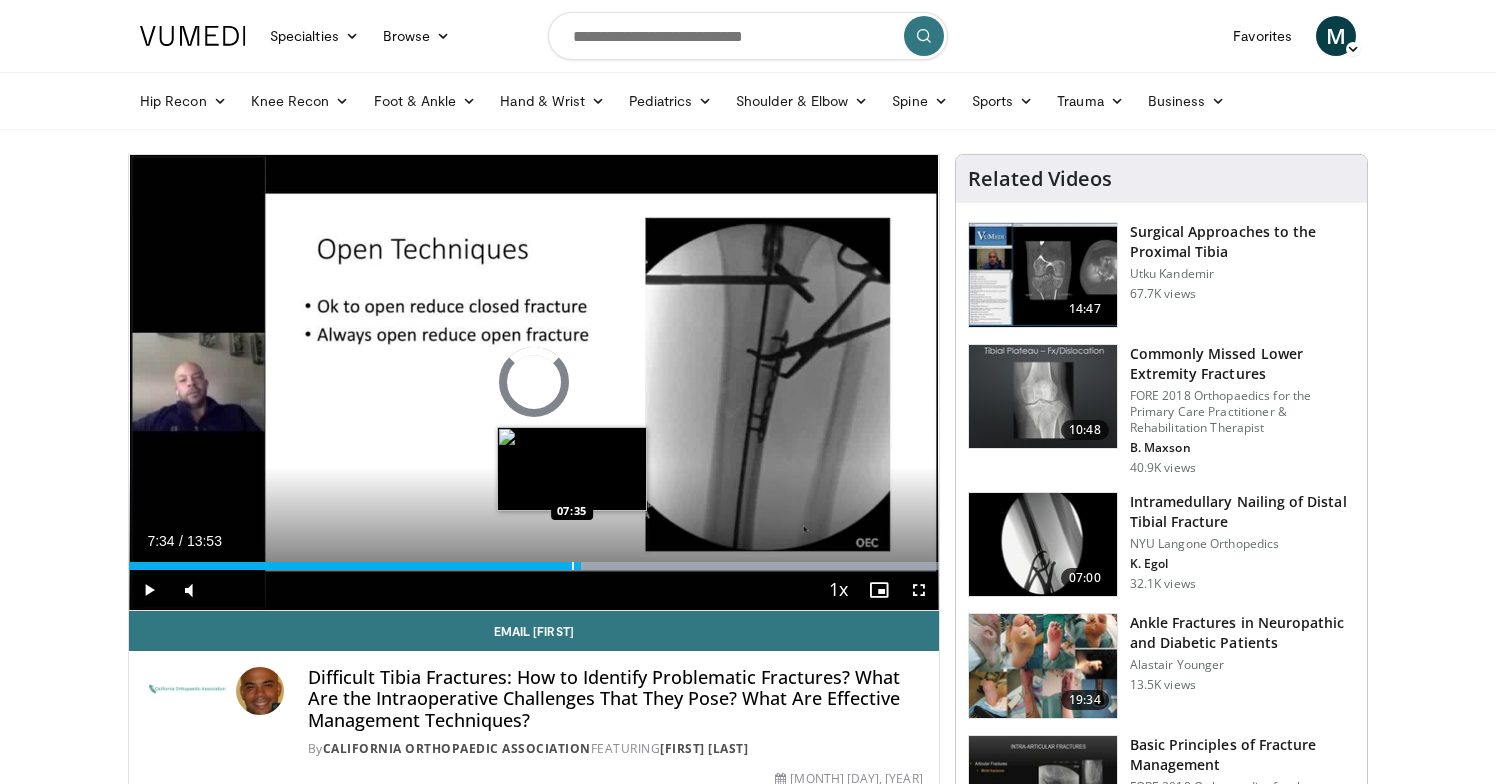 click on "07:45" at bounding box center (355, 566) 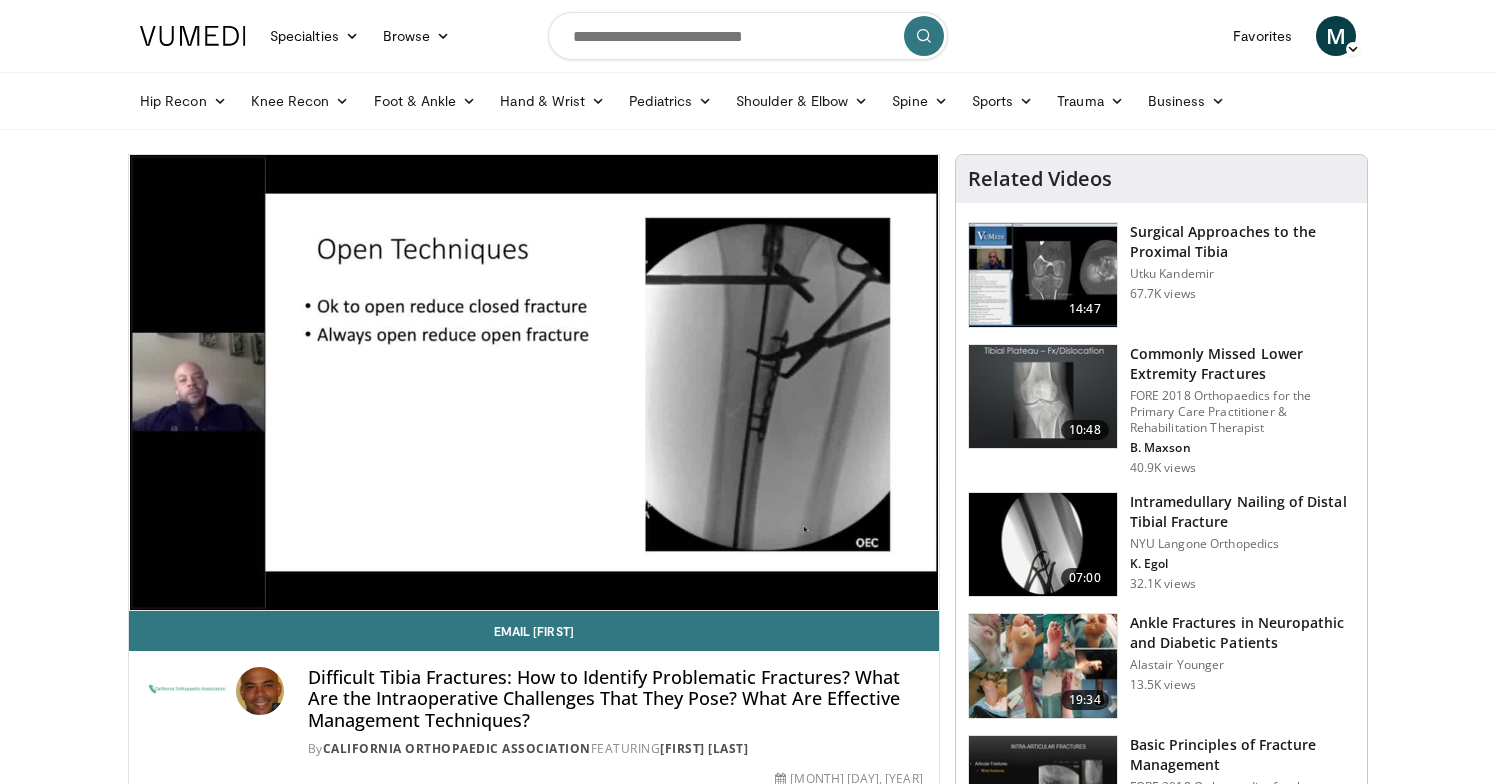 click on "**********" at bounding box center (534, 383) 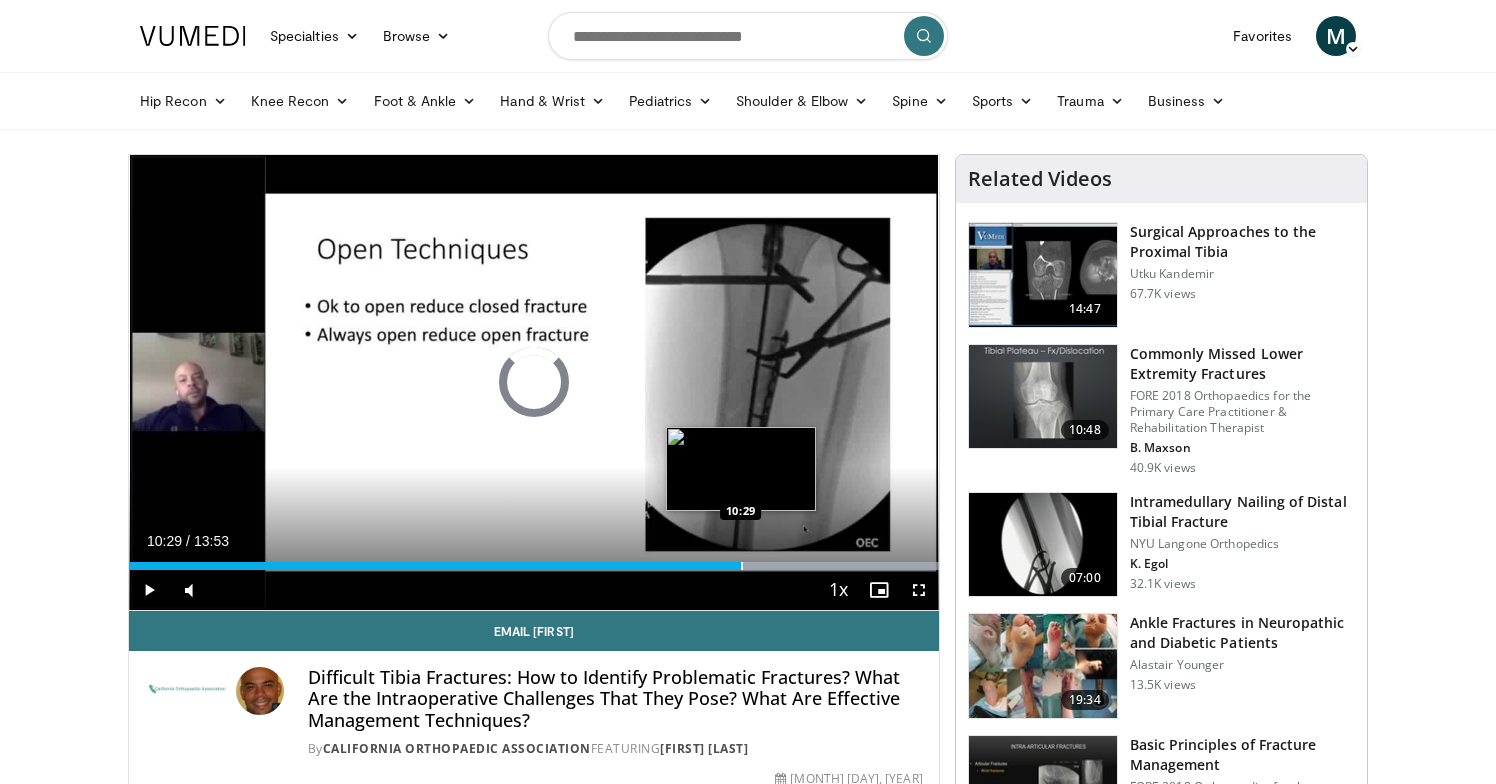 click on "Loaded :  99.97% 07:42 10:29" at bounding box center (534, 560) 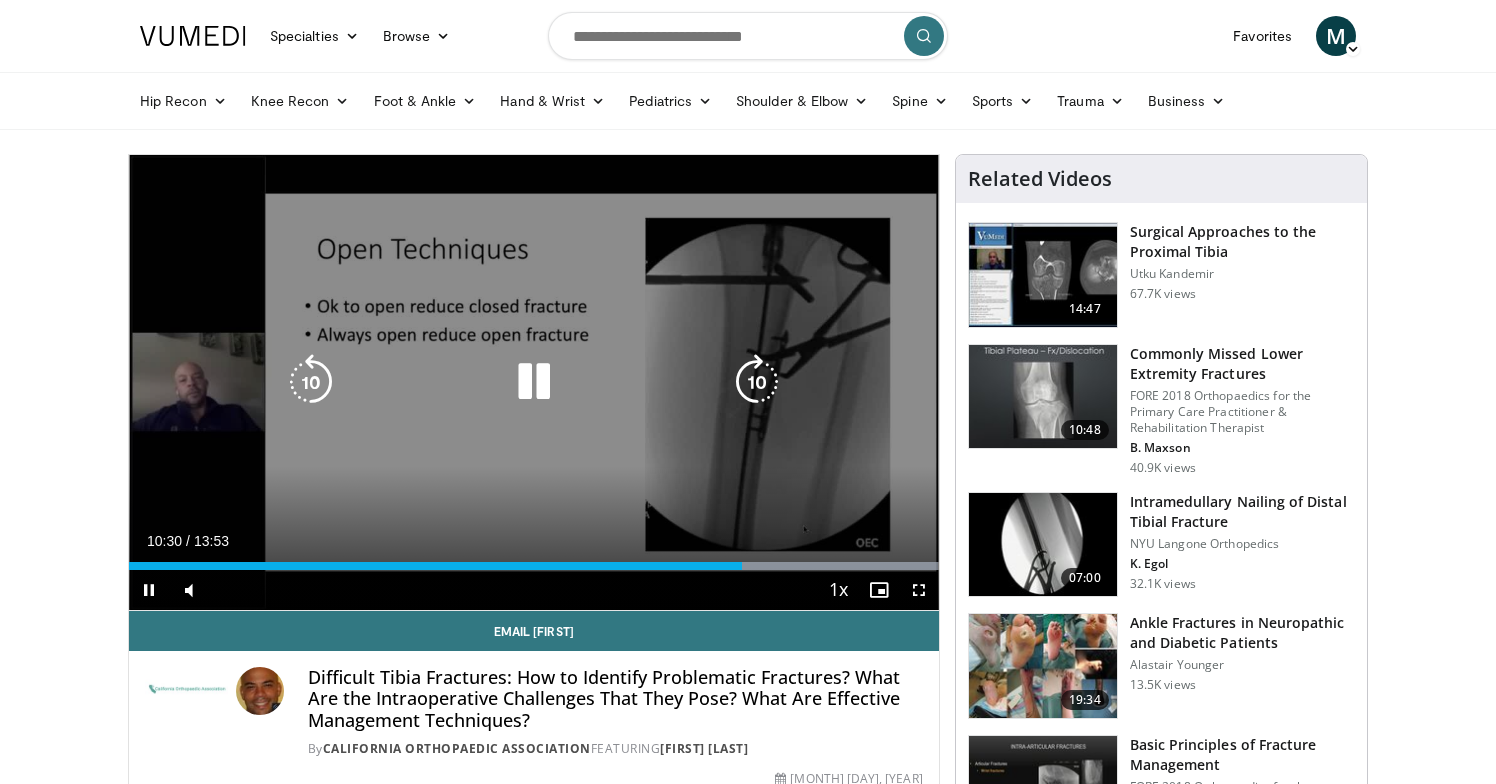 click on "10 seconds
Tap to unmute" at bounding box center [534, 382] 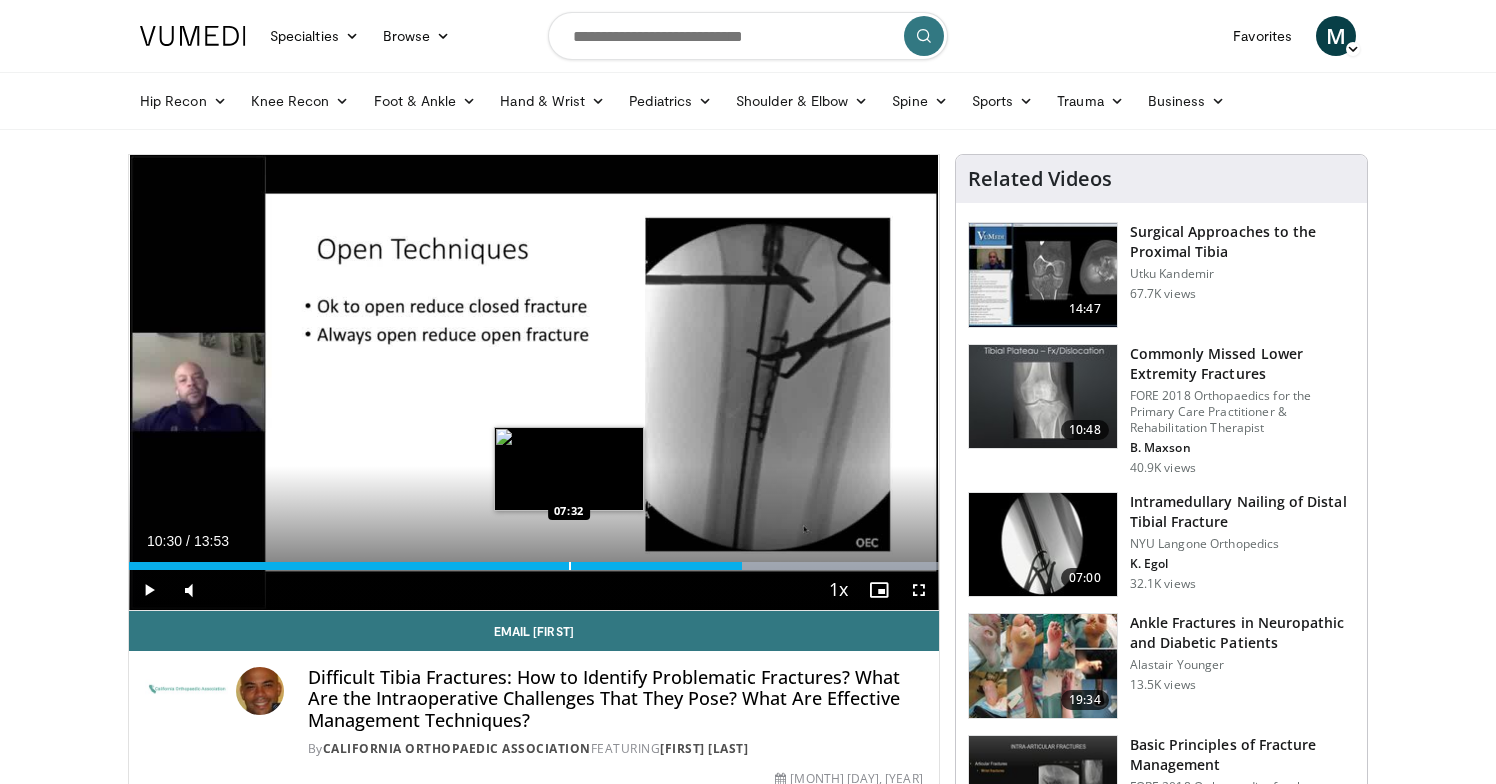 click at bounding box center [570, 566] 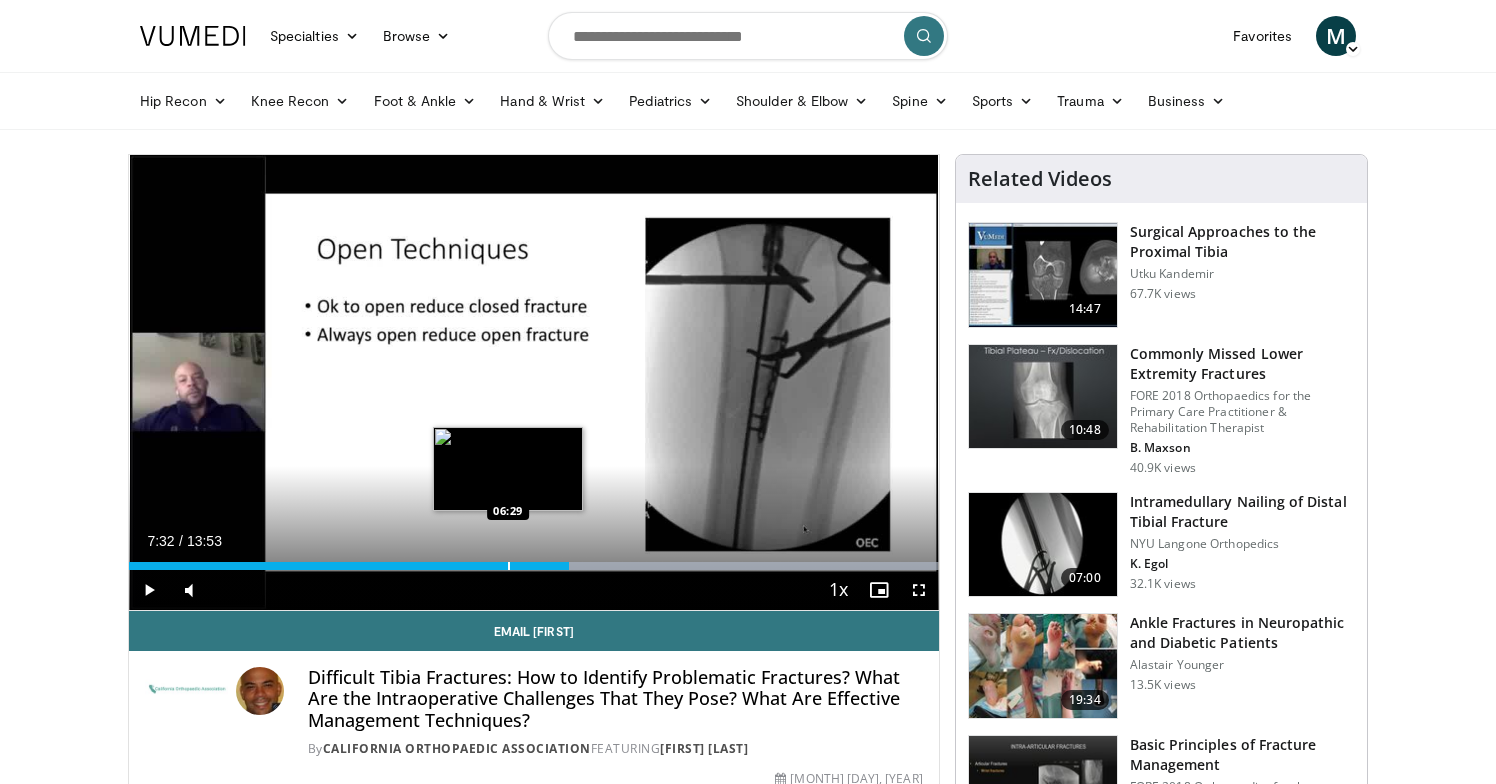 click at bounding box center [509, 566] 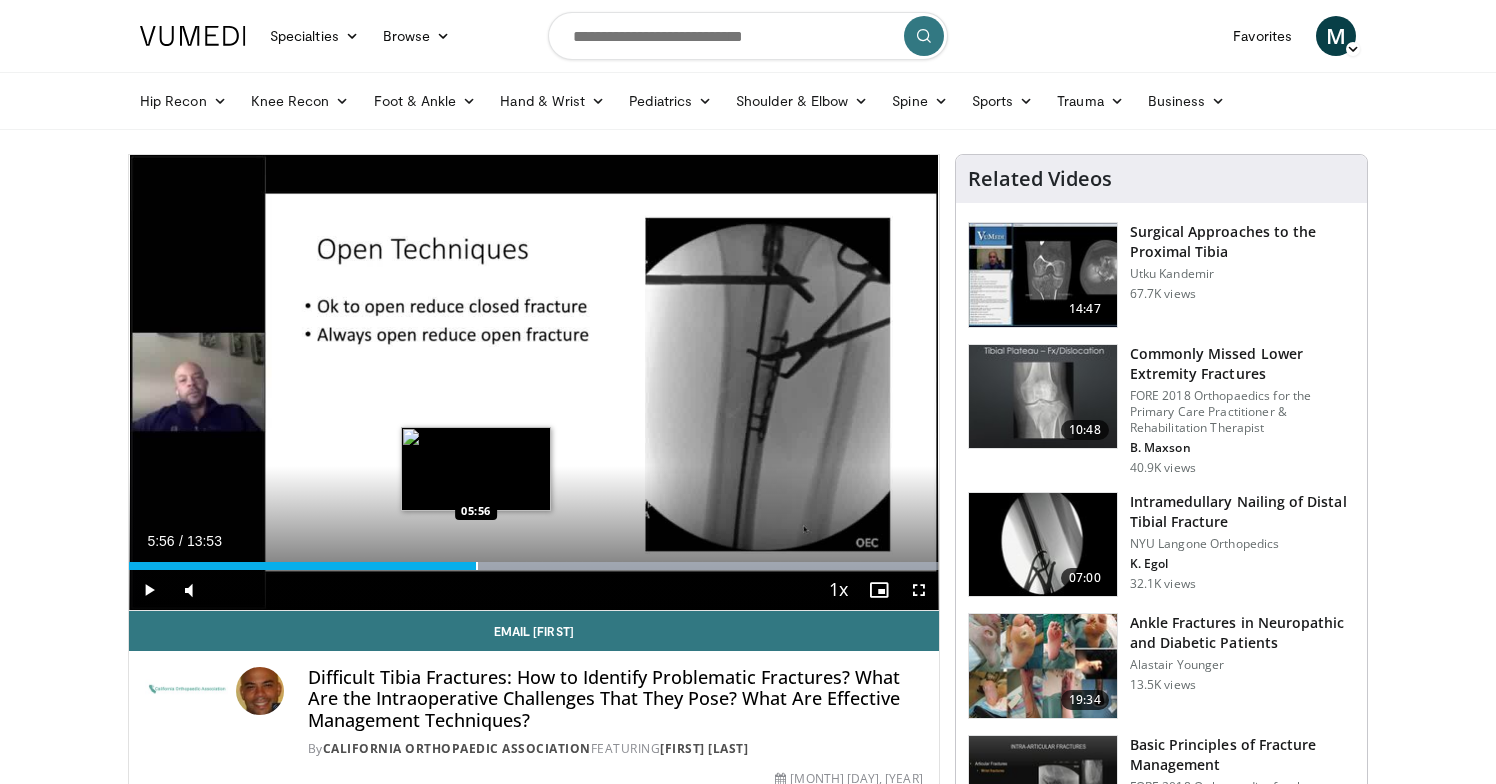 click at bounding box center [477, 566] 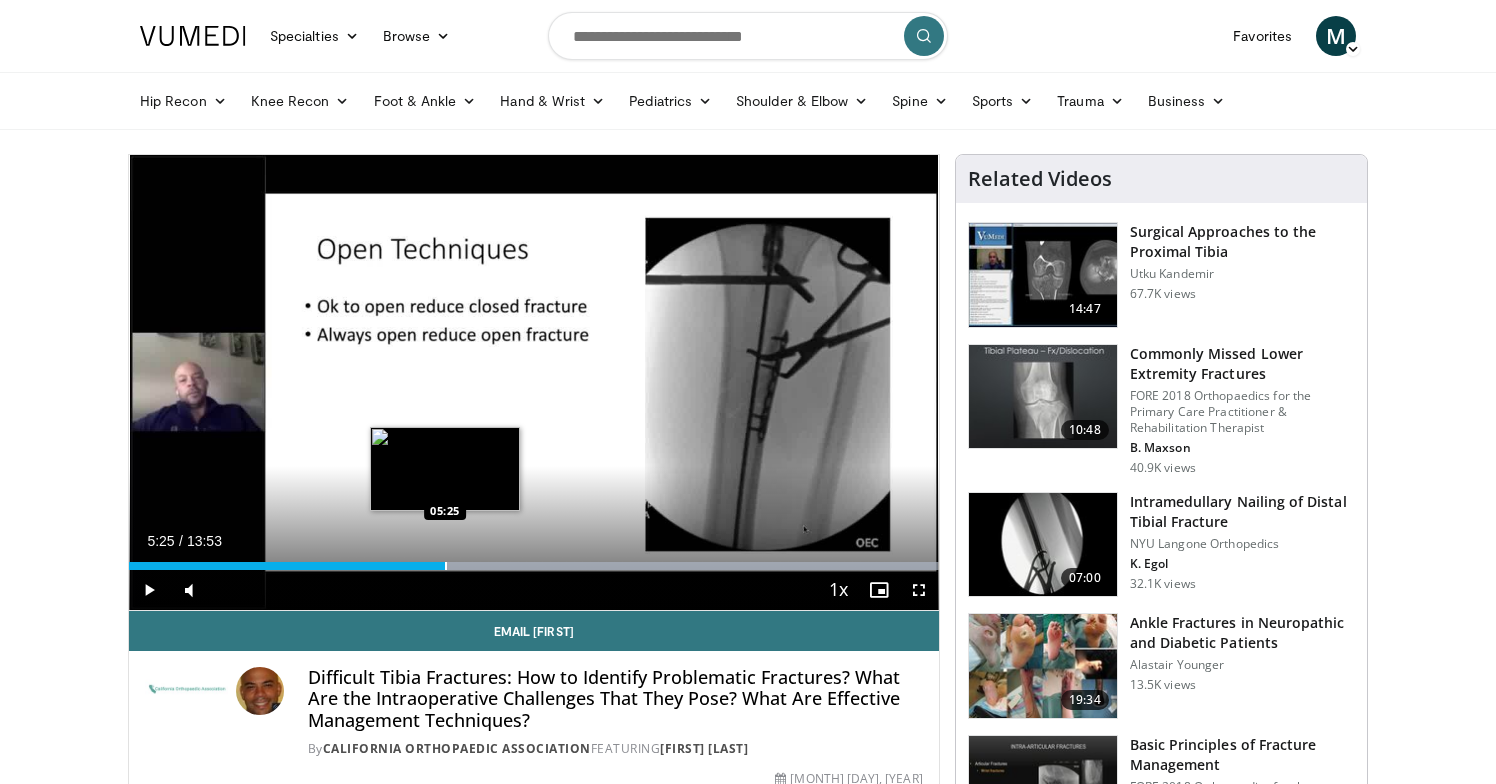 click at bounding box center (446, 566) 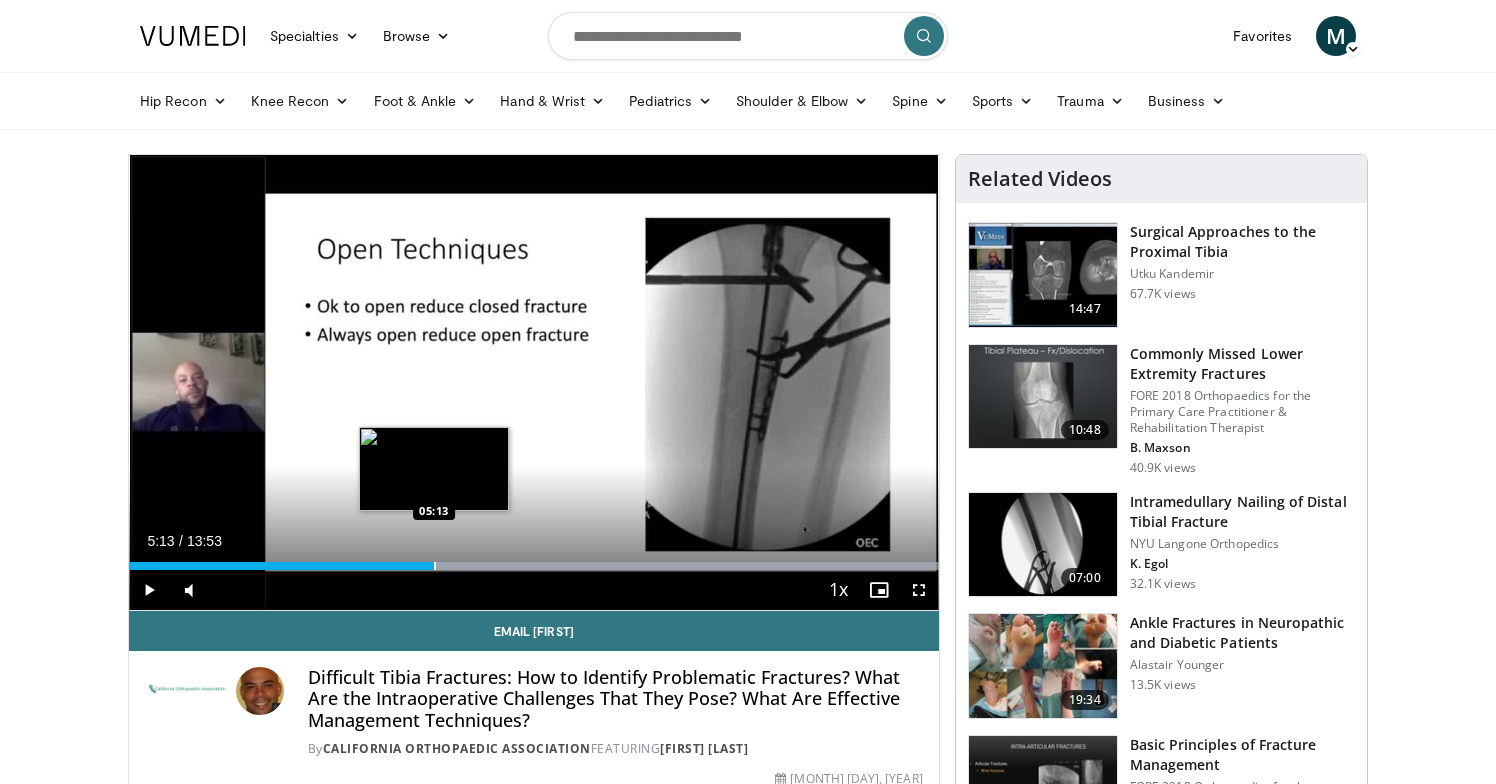 click at bounding box center (435, 566) 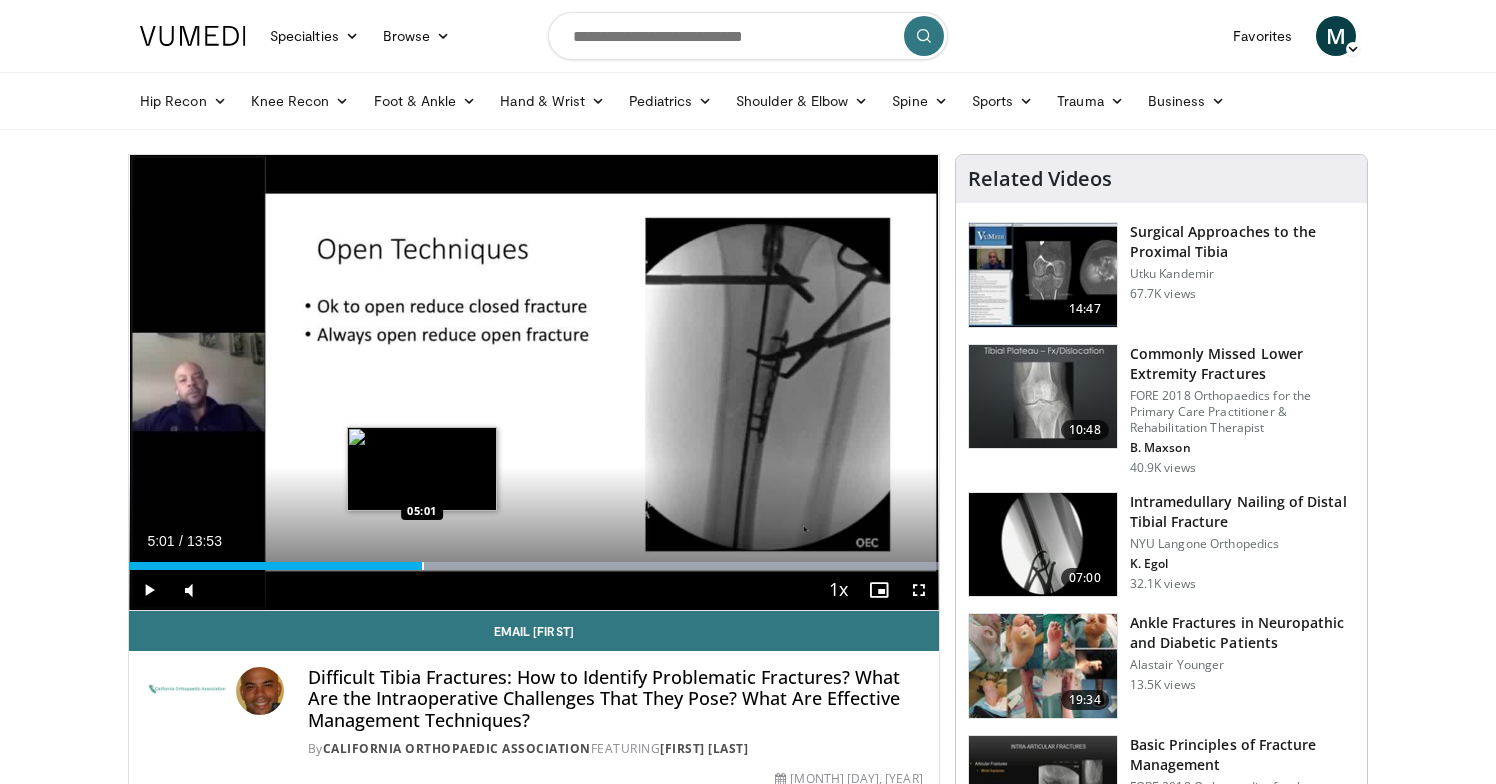 click on "Loaded :  99.97% 05:01 05:01" at bounding box center (534, 566) 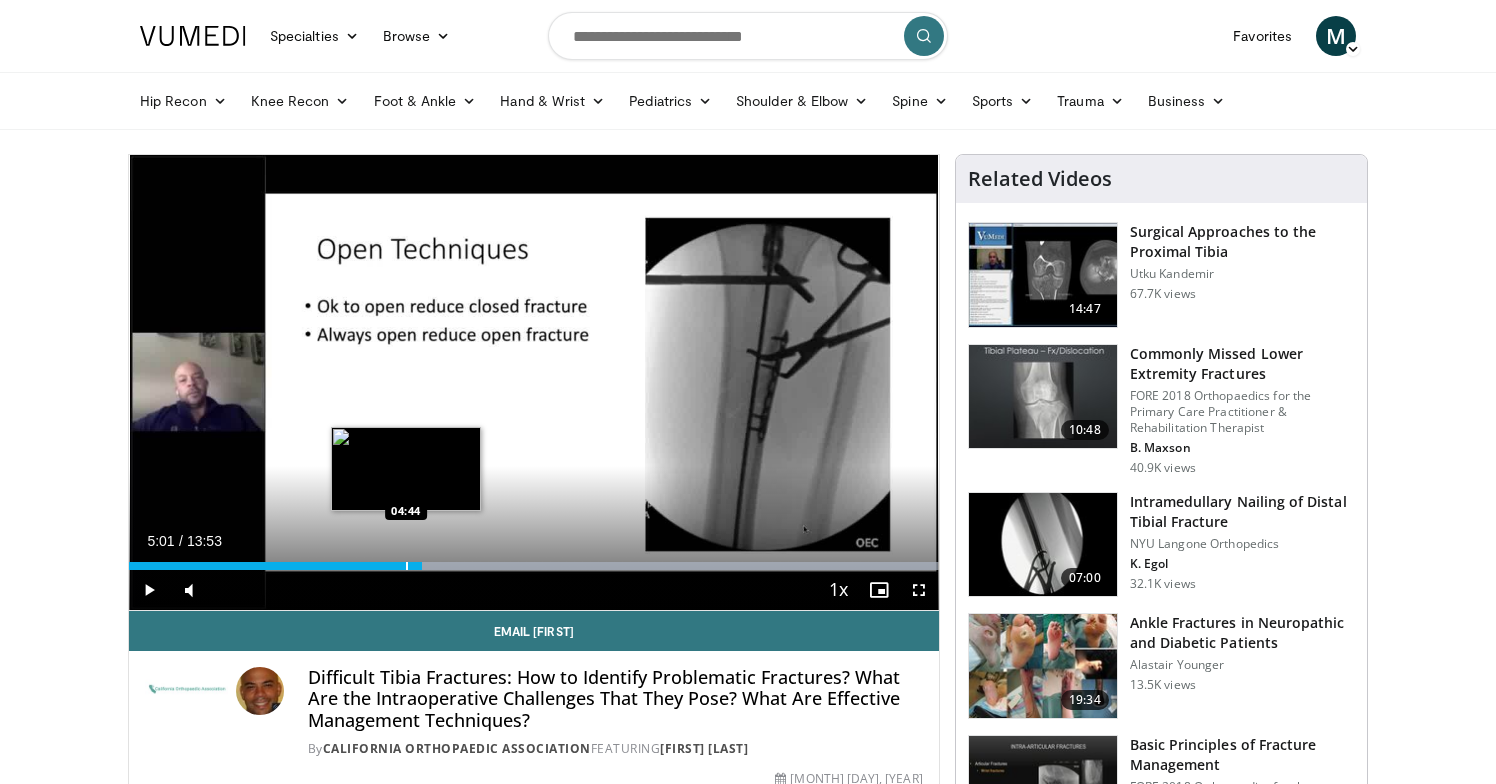 click at bounding box center [407, 566] 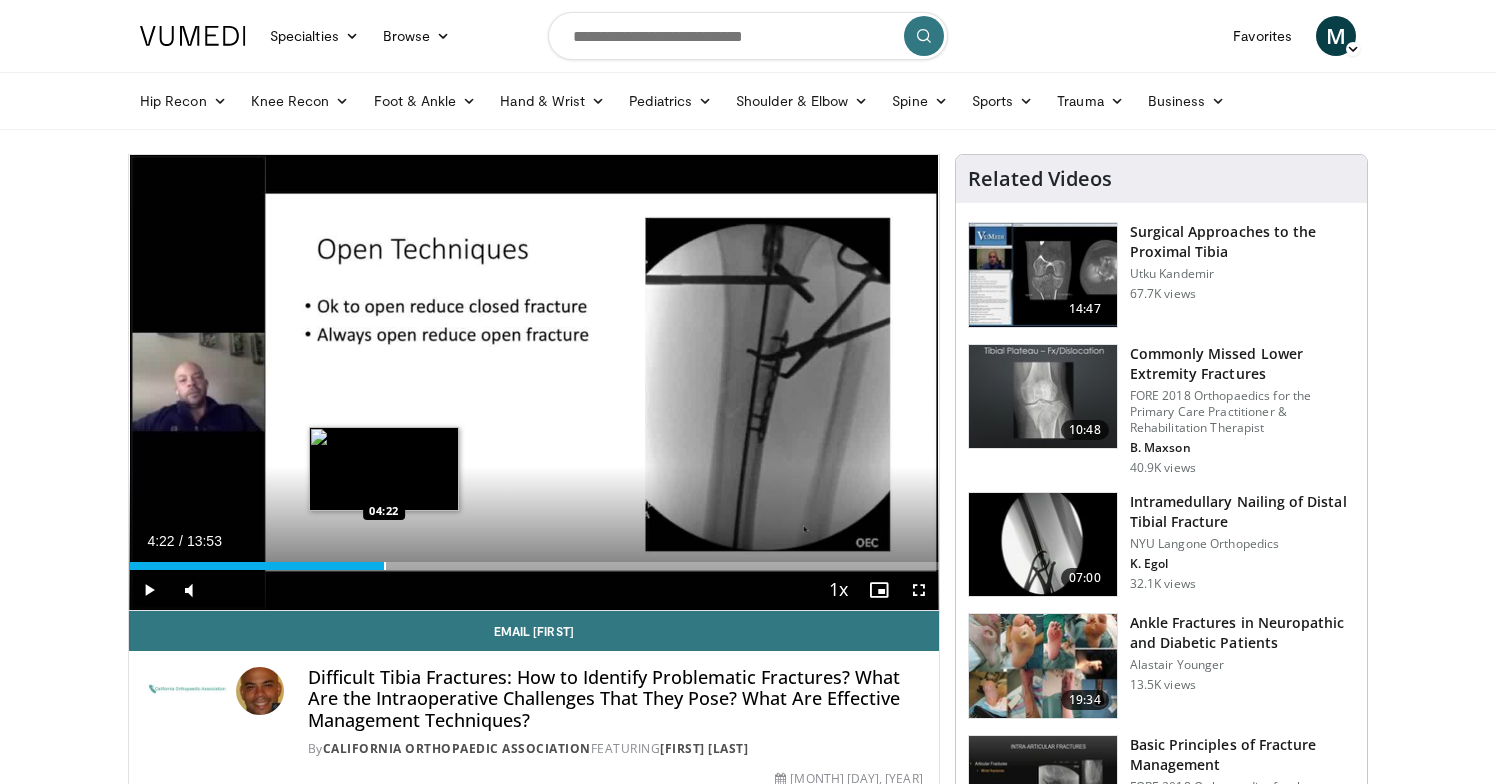 click at bounding box center (385, 566) 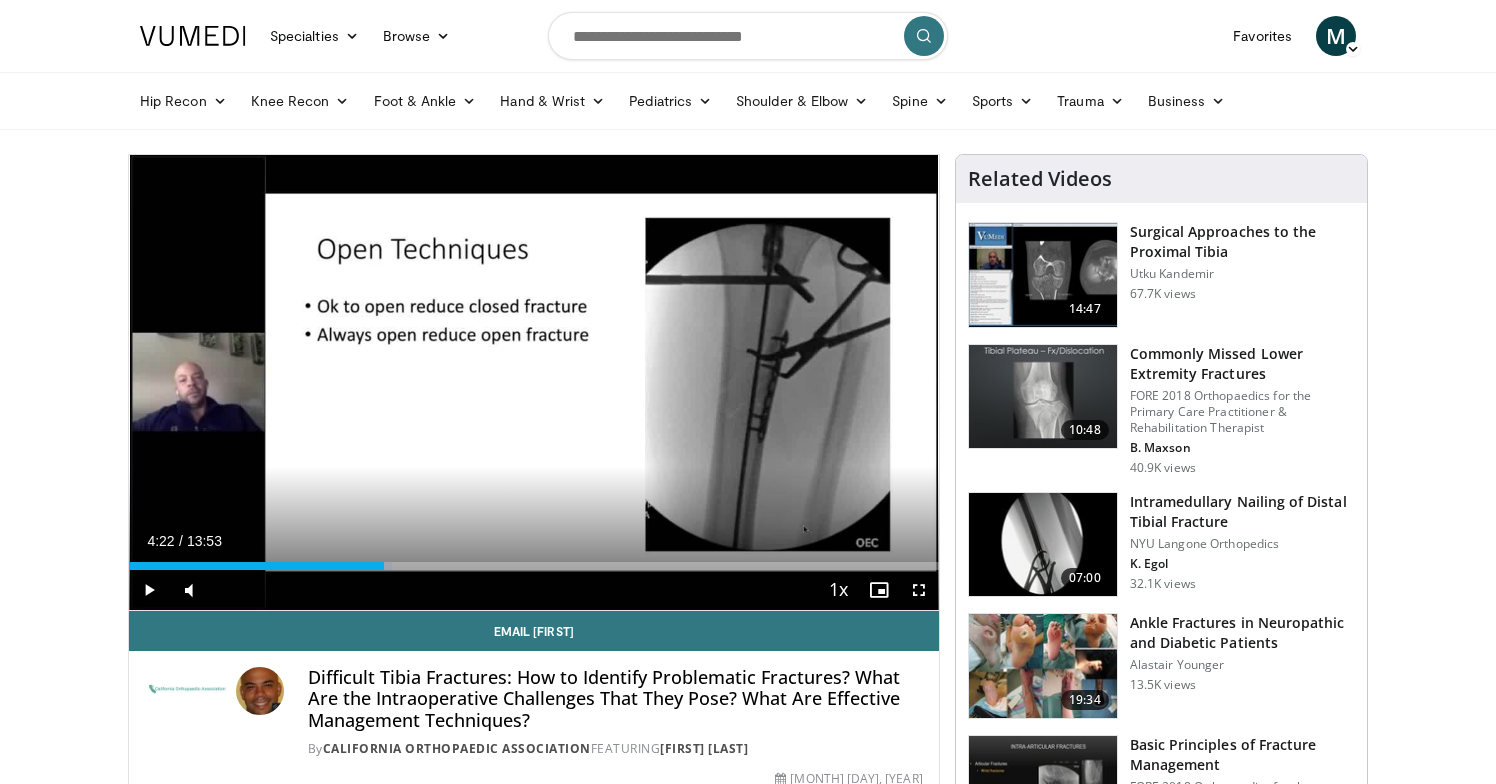 click on "Current Time  4:22 / Duration  13:53 Play Skip Backward Skip Forward Mute 95% Loaded :  32.43% 04:22 04:05 Stream Type  LIVE Seek to live, currently behind live LIVE   1x Playback Rate 0.5x 0.75x 1x , selected 1.25x 1.5x 1.75x 2x Chapters Chapters Descriptions descriptions off , selected Captions captions off , selected Audio Track en (Main) , selected Fullscreen Enable picture-in-picture mode" at bounding box center [534, 590] 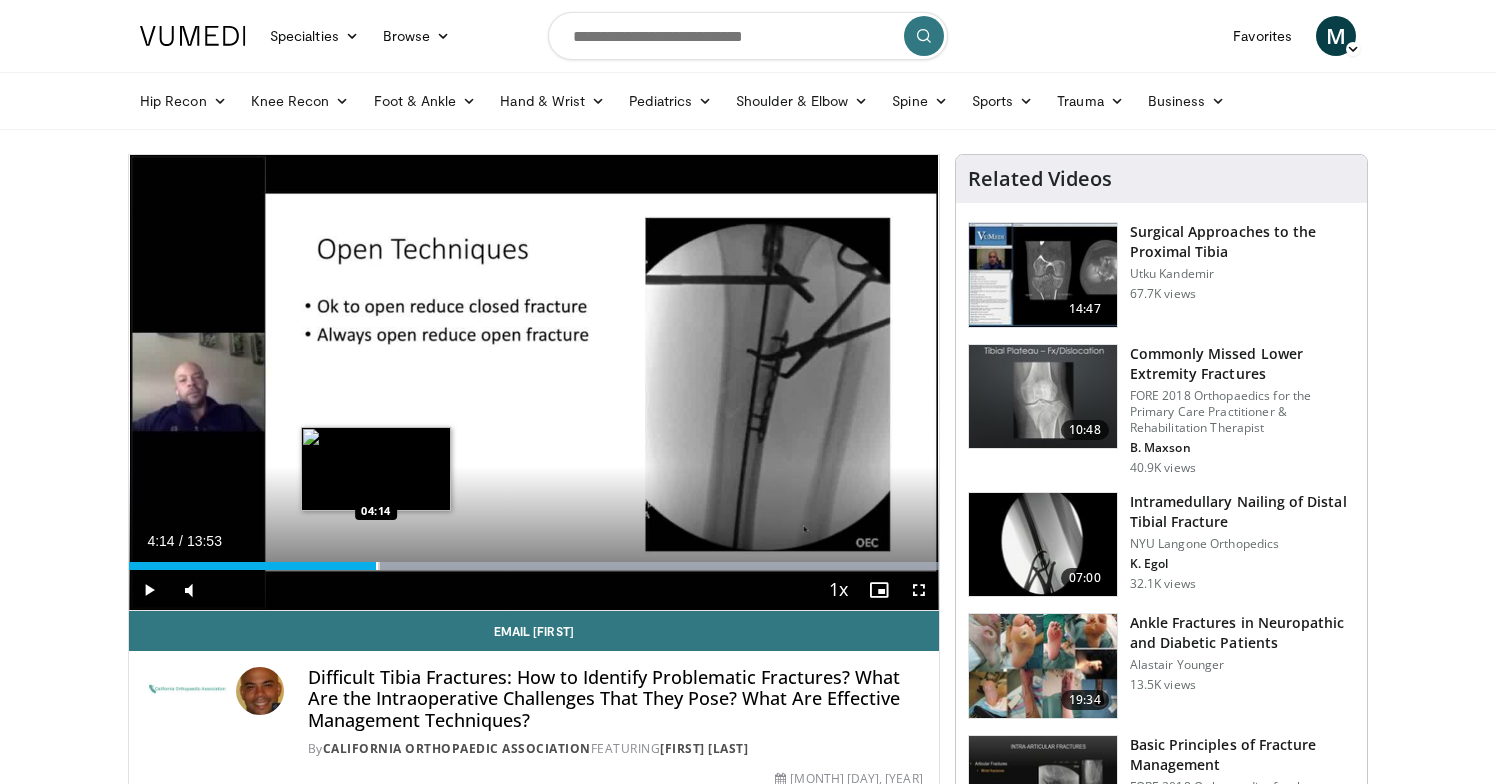 click at bounding box center (377, 566) 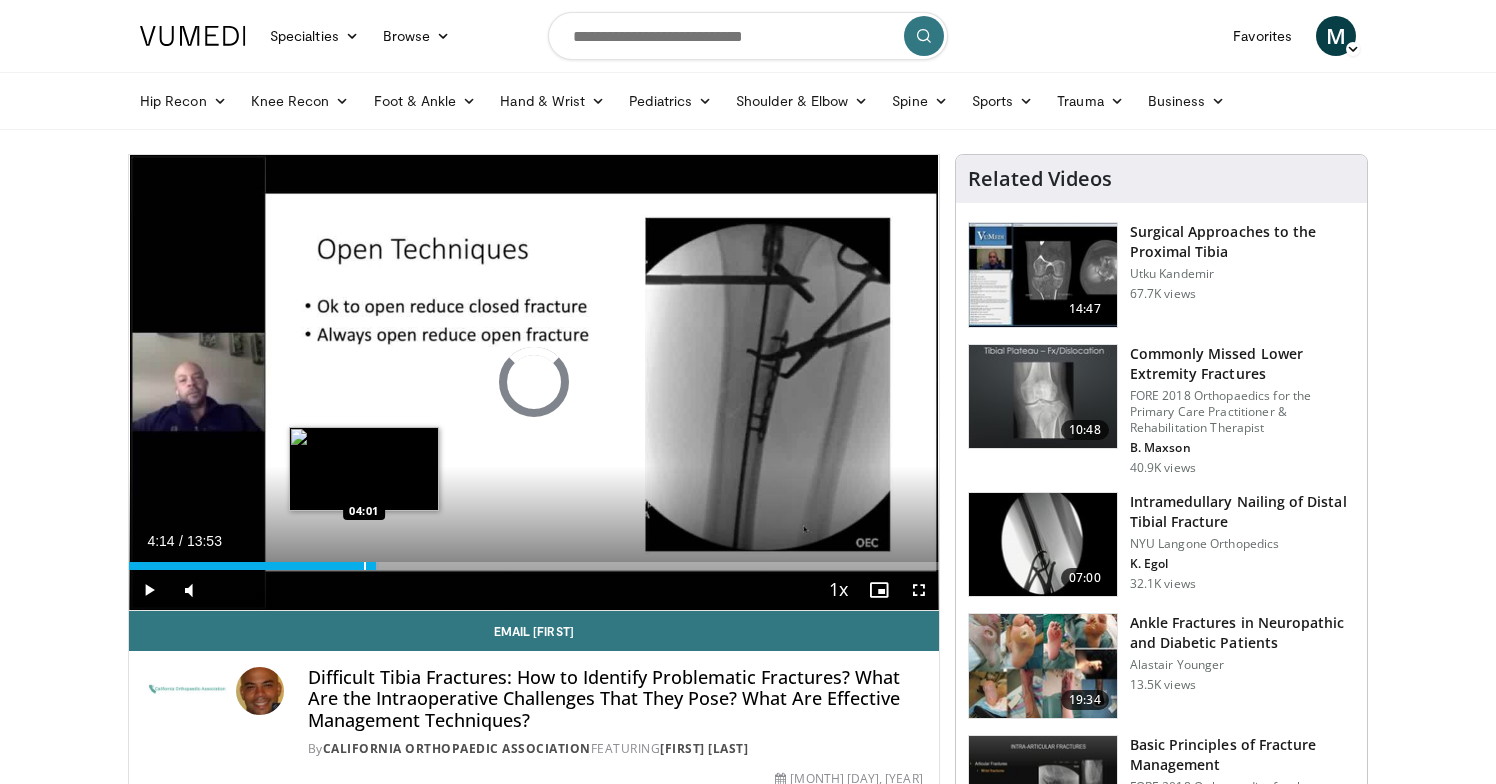click at bounding box center [365, 566] 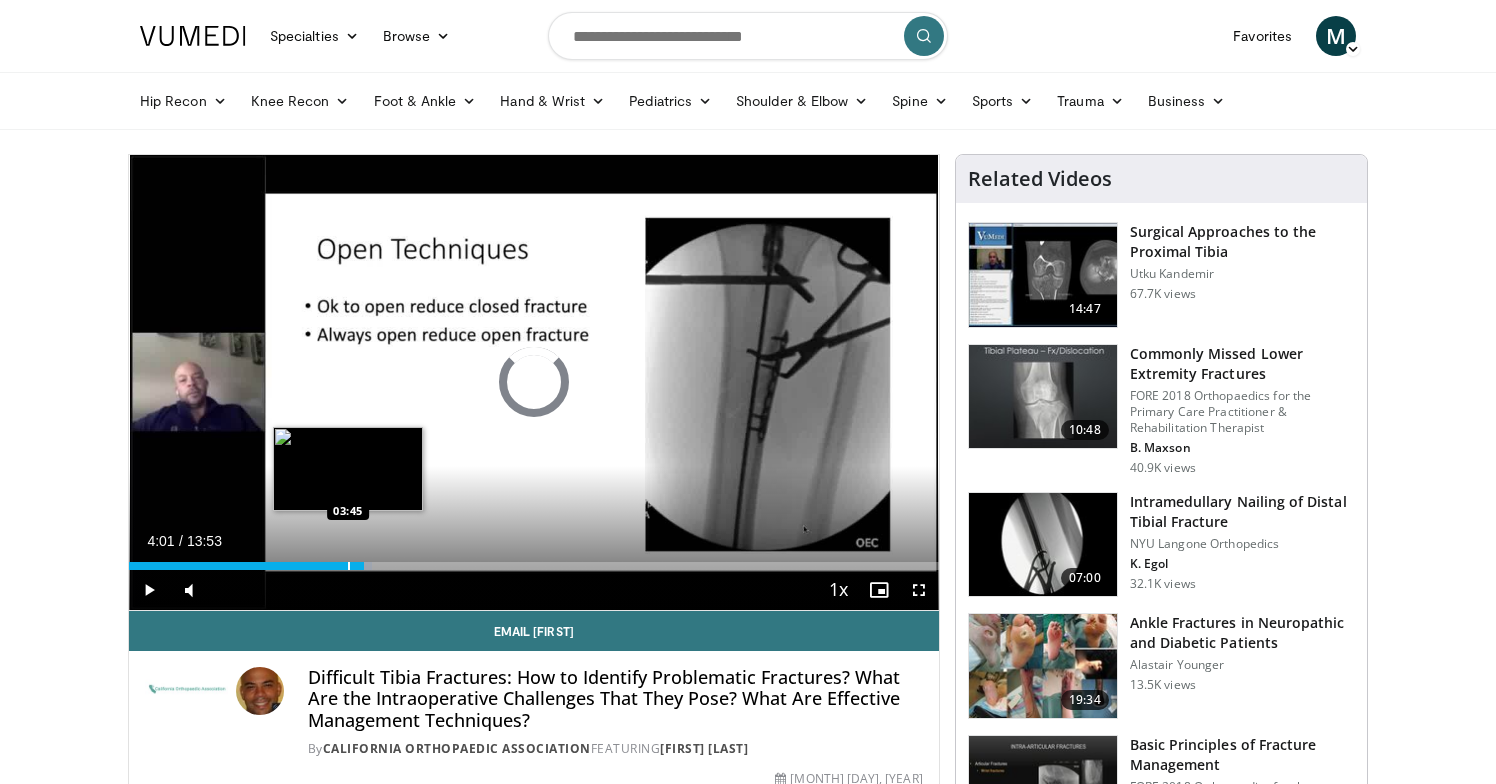 click at bounding box center (349, 566) 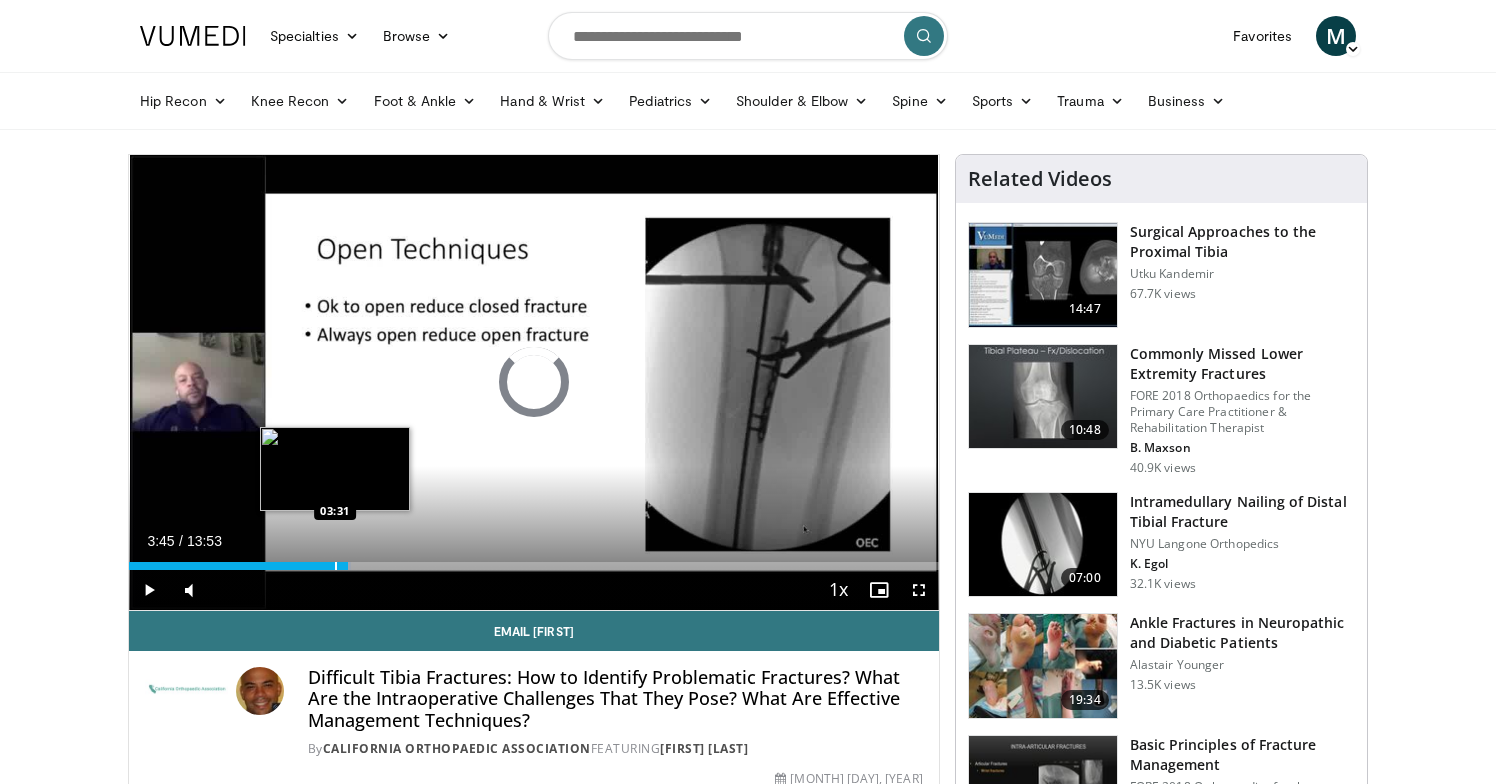 click at bounding box center [336, 566] 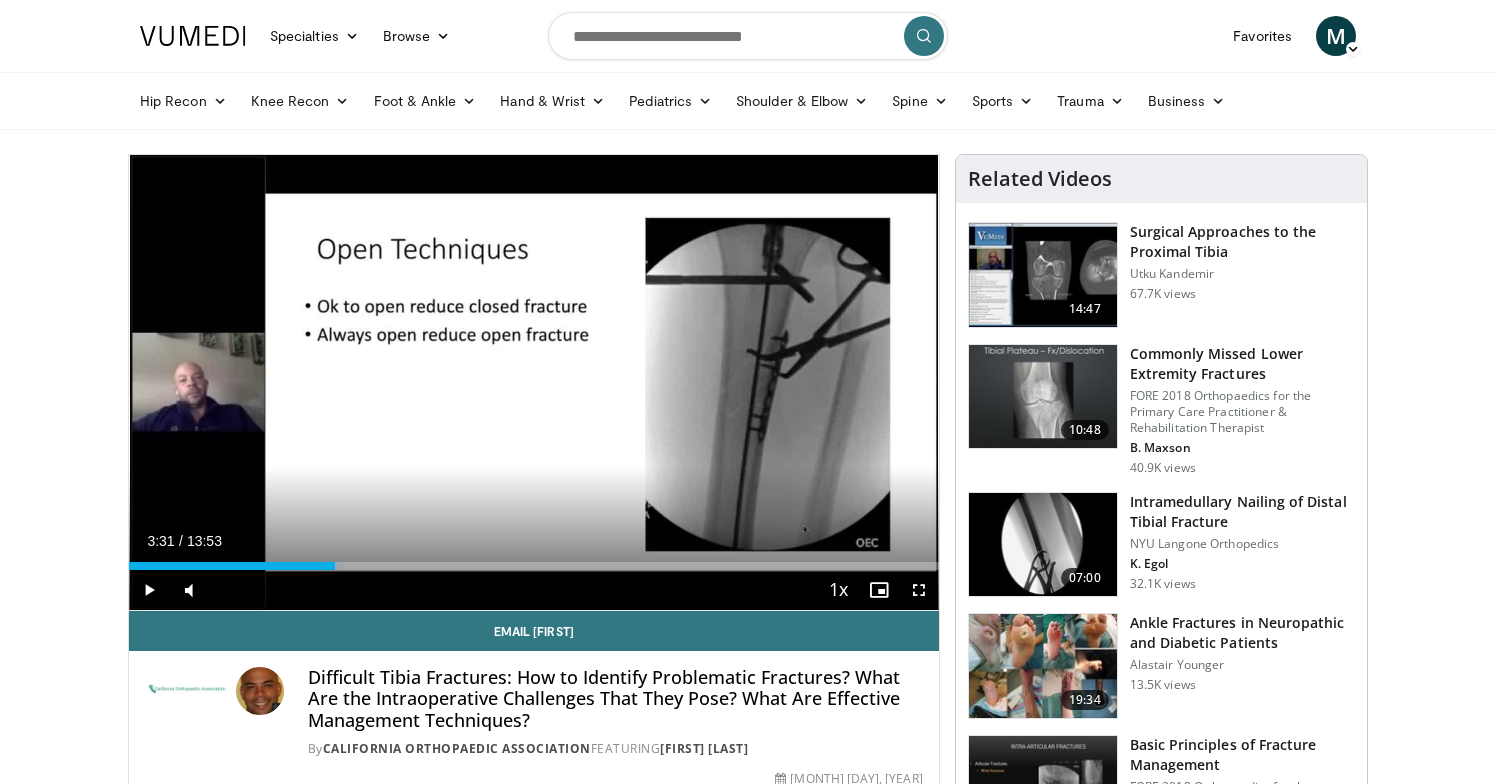click on "Current Time  3:31 / Duration  13:53 Play Skip Backward Skip Forward Mute 95% Loaded :  26.42% 03:31 03:16 Stream Type  LIVE Seek to live, currently behind live LIVE   1x Playback Rate 0.5x 0.75x 1x , selected 1.25x 1.5x 1.75x 2x Chapters Chapters Descriptions descriptions off , selected Captions captions off , selected Audio Track en (Main) , selected Fullscreen Enable picture-in-picture mode" at bounding box center (534, 590) 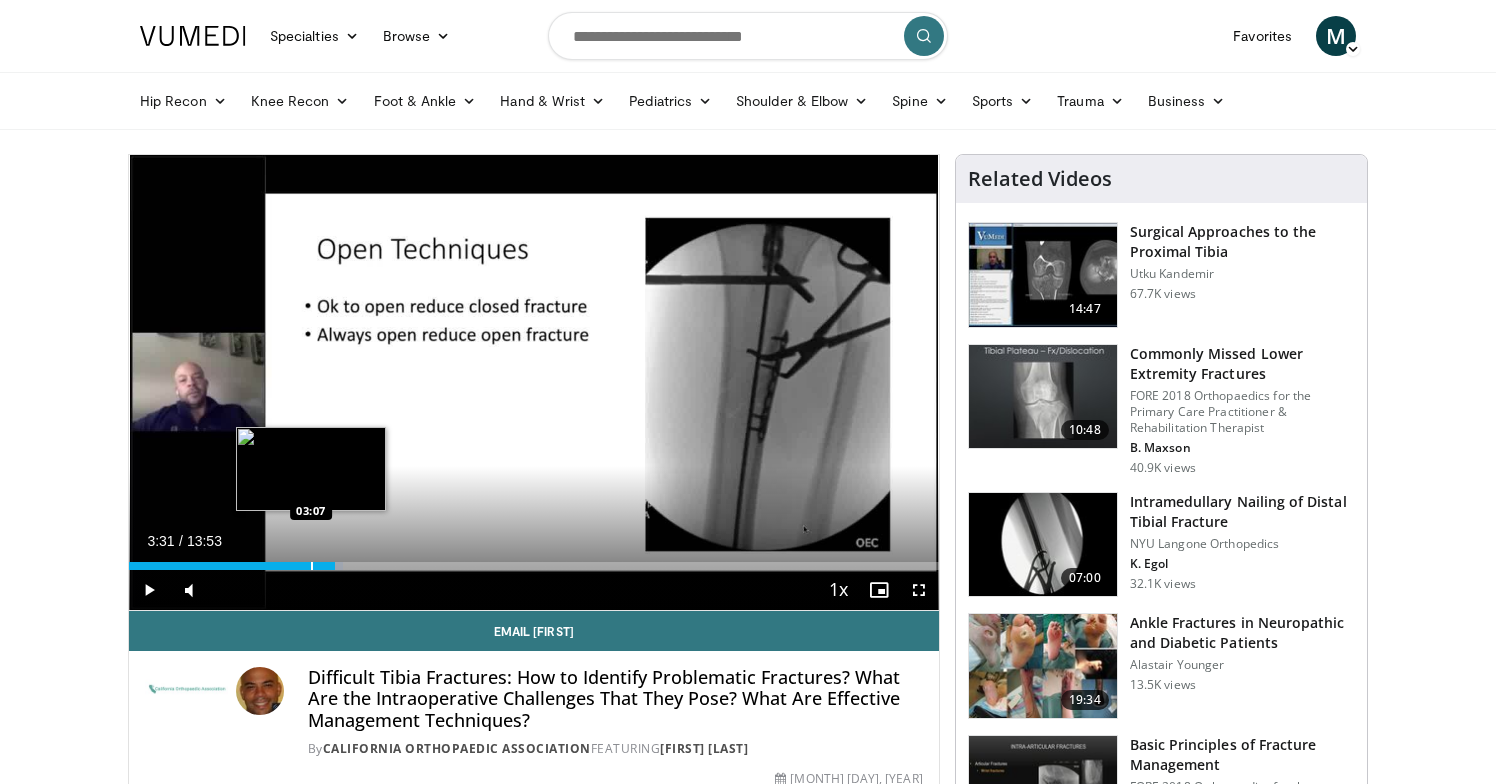 click at bounding box center (312, 566) 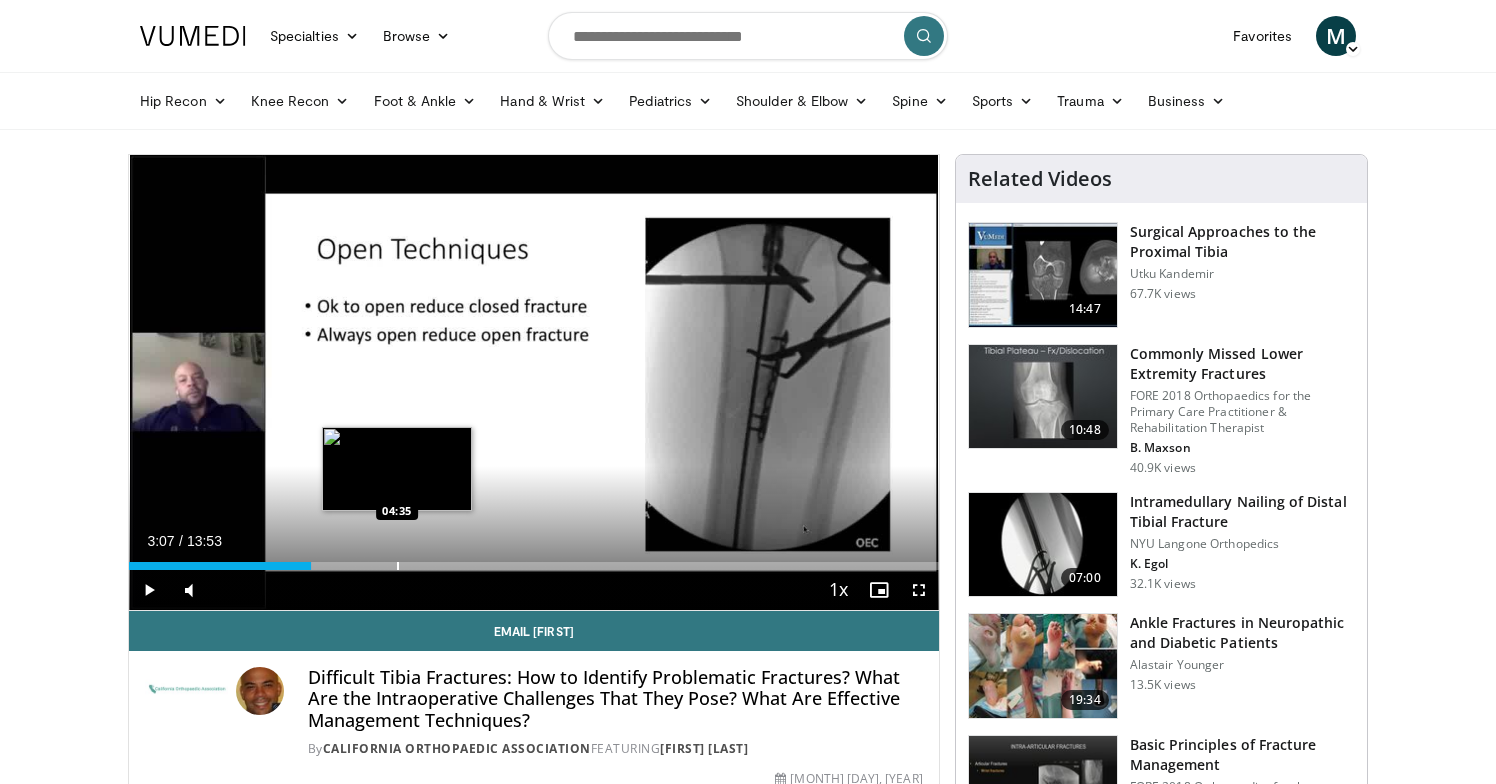 click at bounding box center (398, 566) 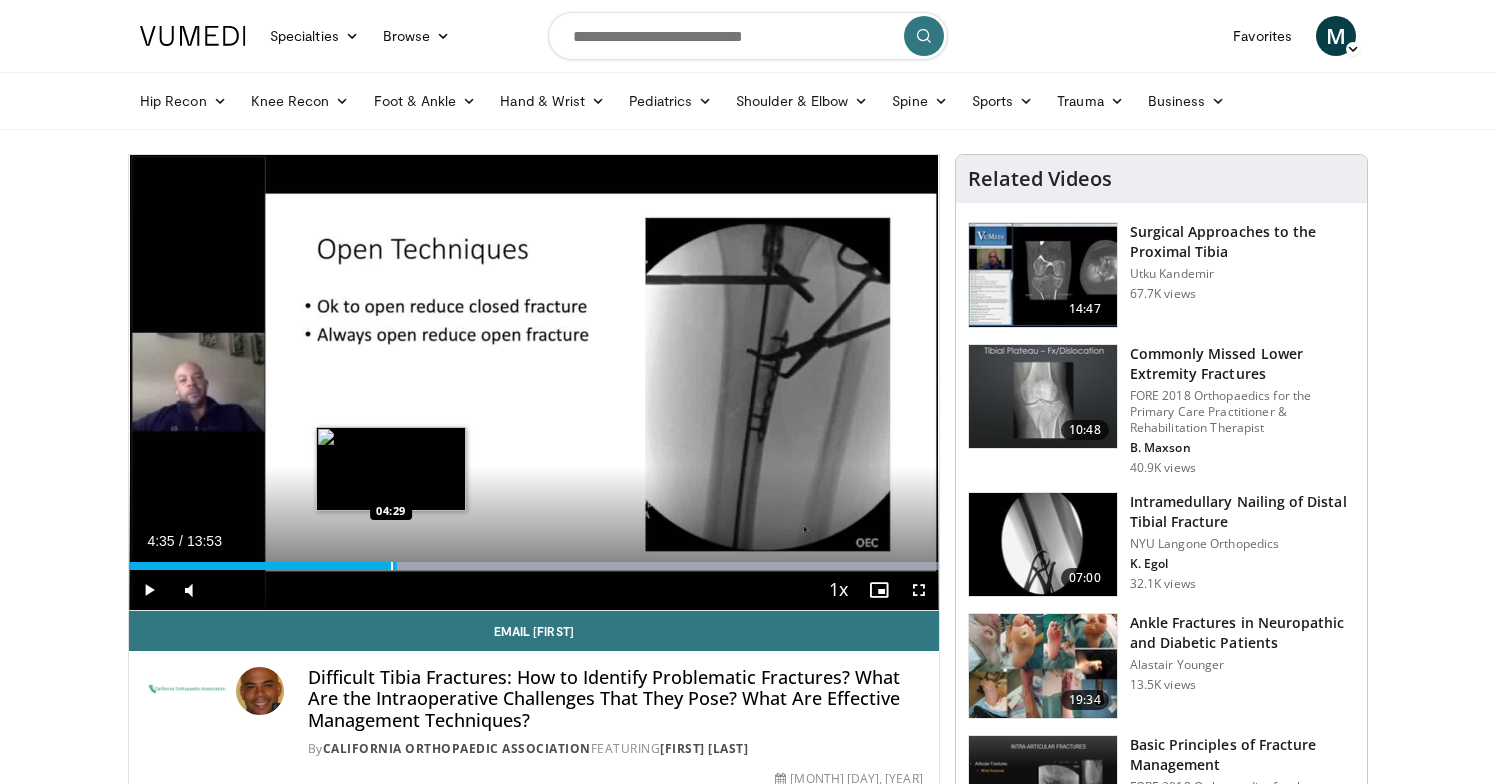 click at bounding box center [392, 566] 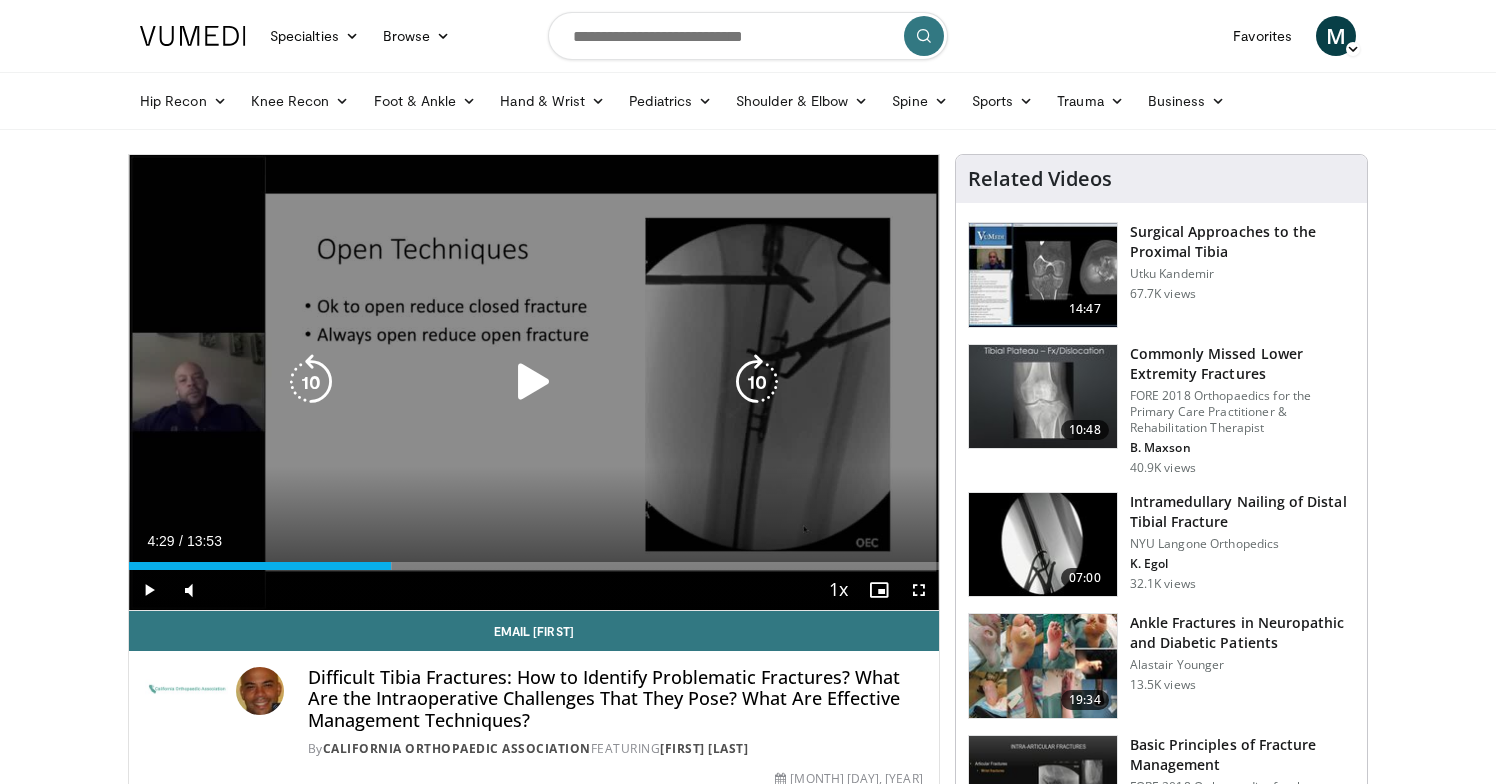 click at bounding box center (534, 382) 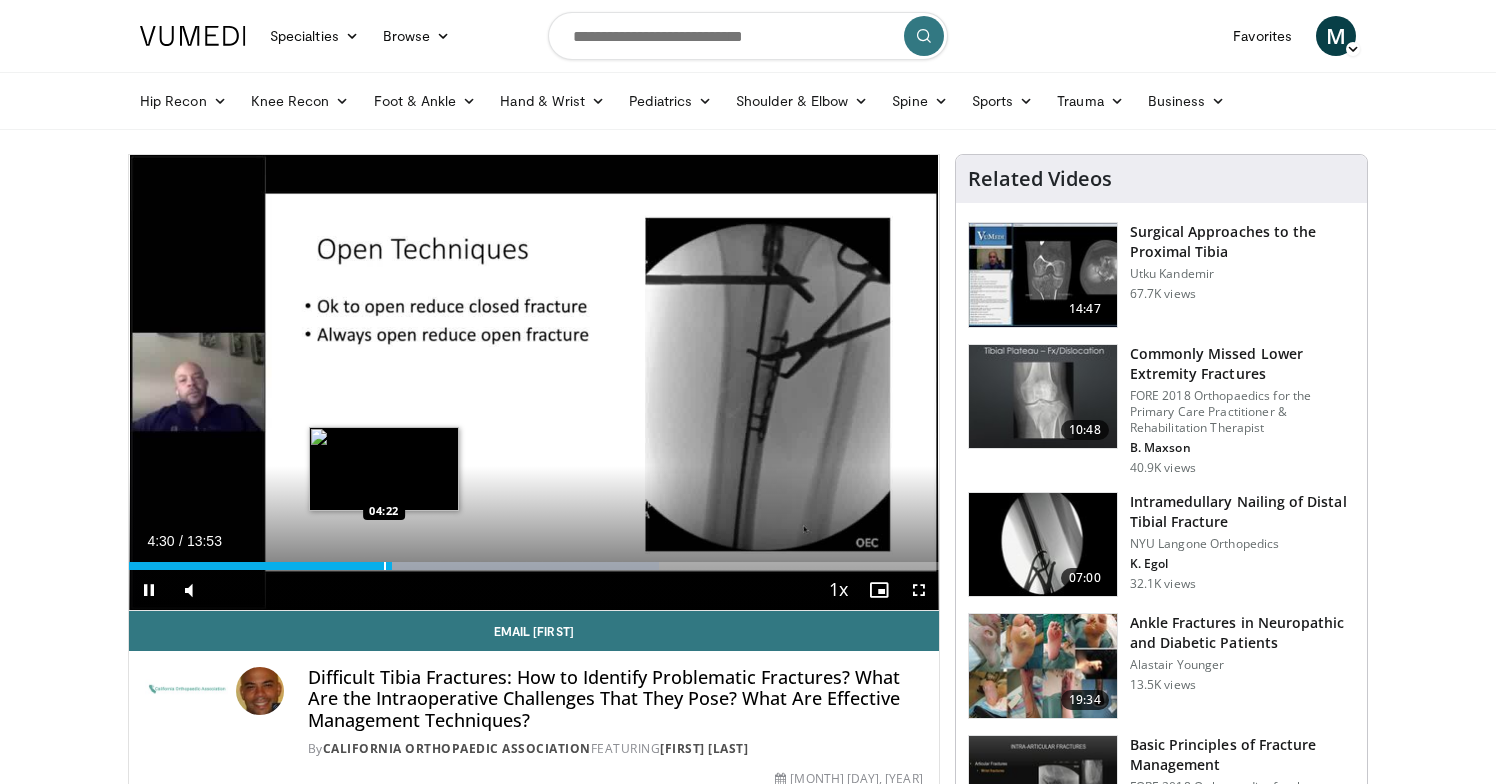 click at bounding box center [385, 566] 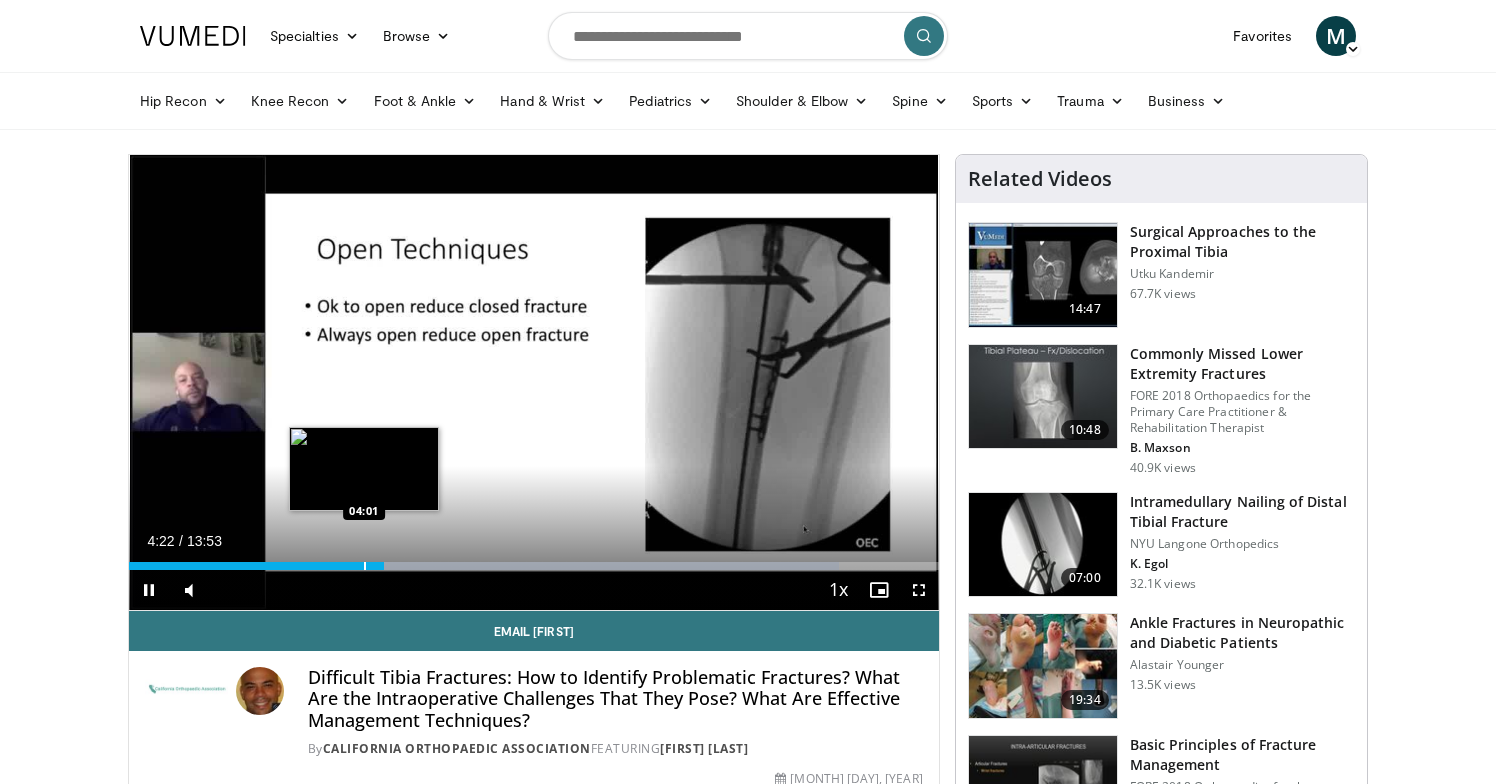 click on "04:22" at bounding box center (256, 566) 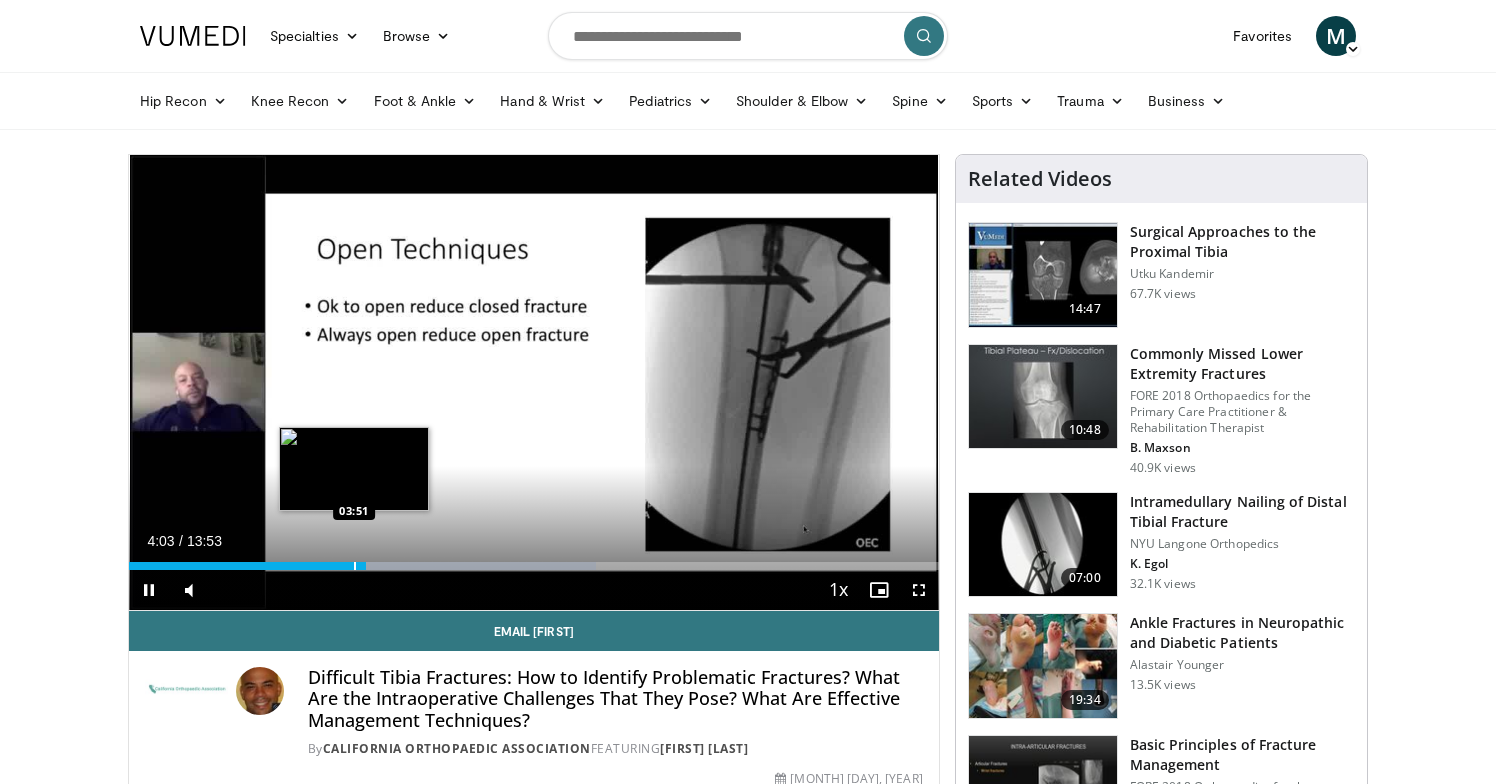 click at bounding box center [355, 566] 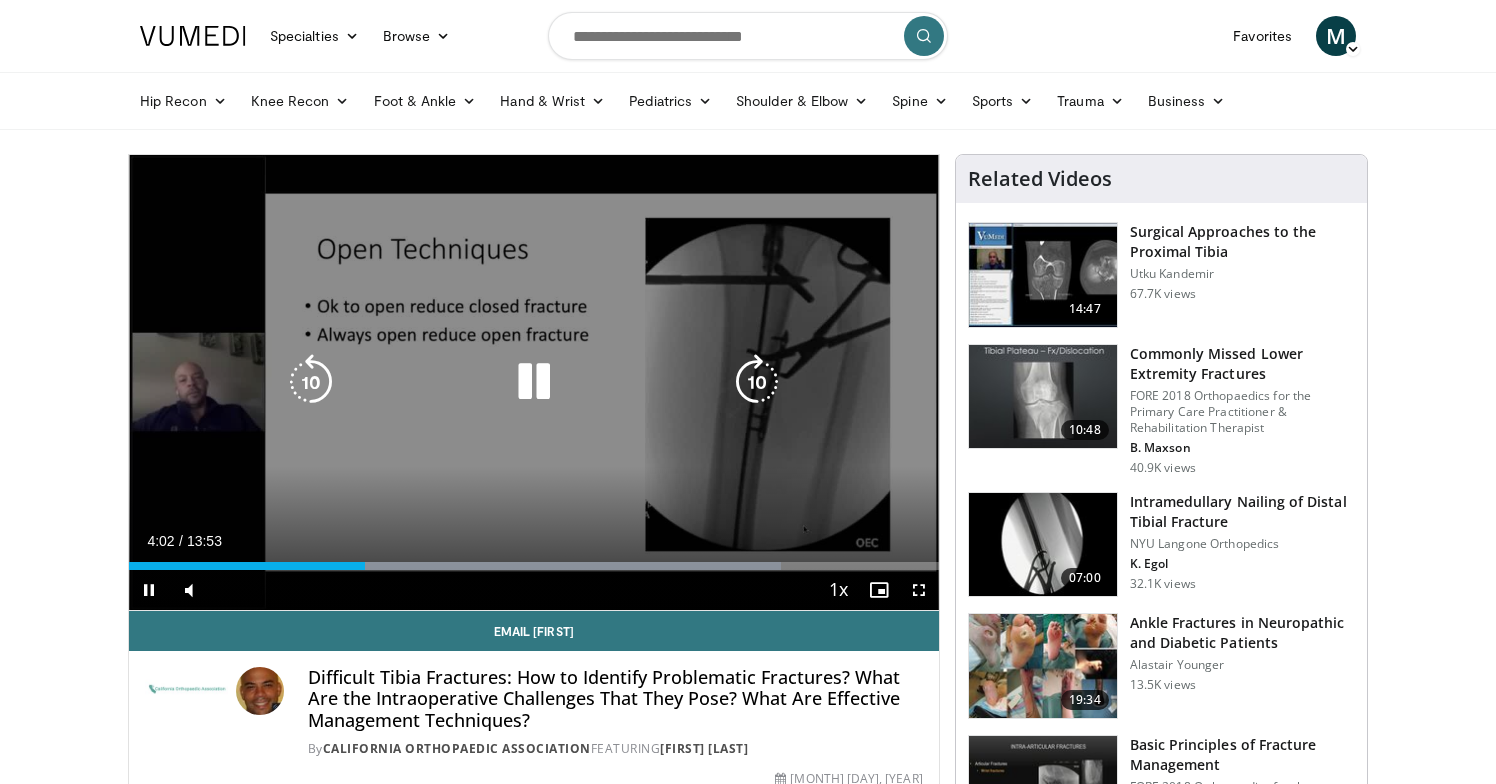 click on "10 seconds
Tap to unmute" at bounding box center (534, 382) 